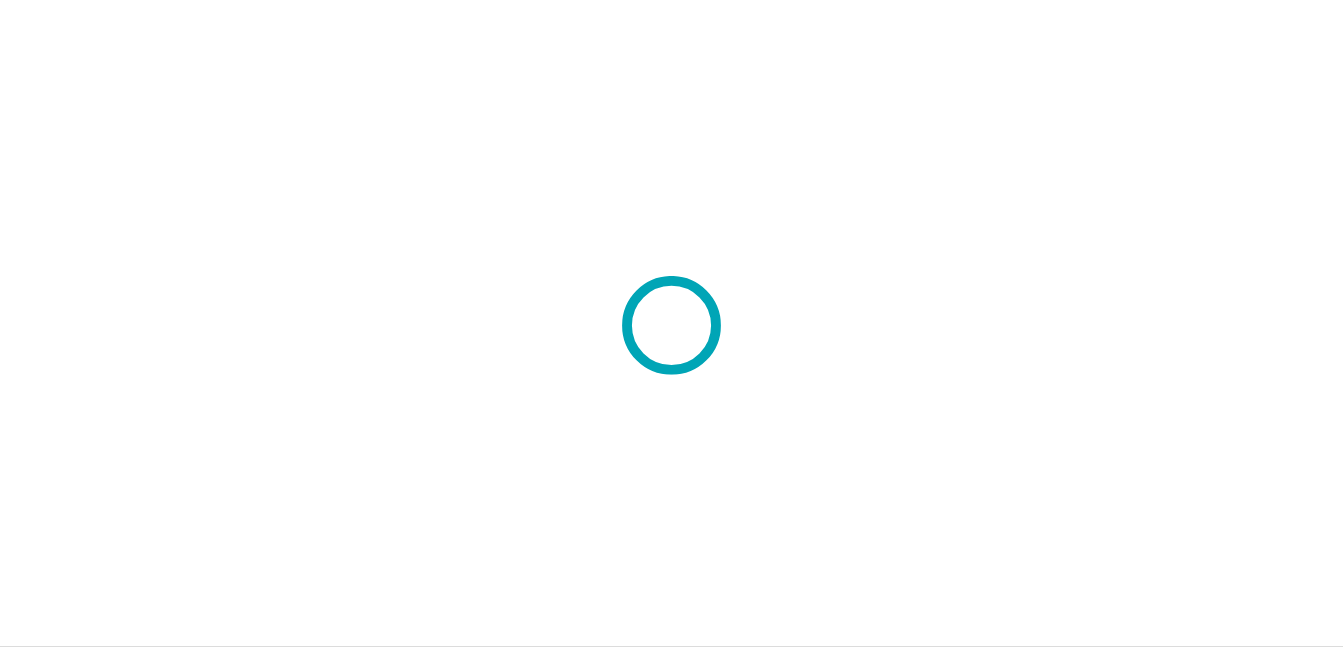 scroll, scrollTop: 0, scrollLeft: 0, axis: both 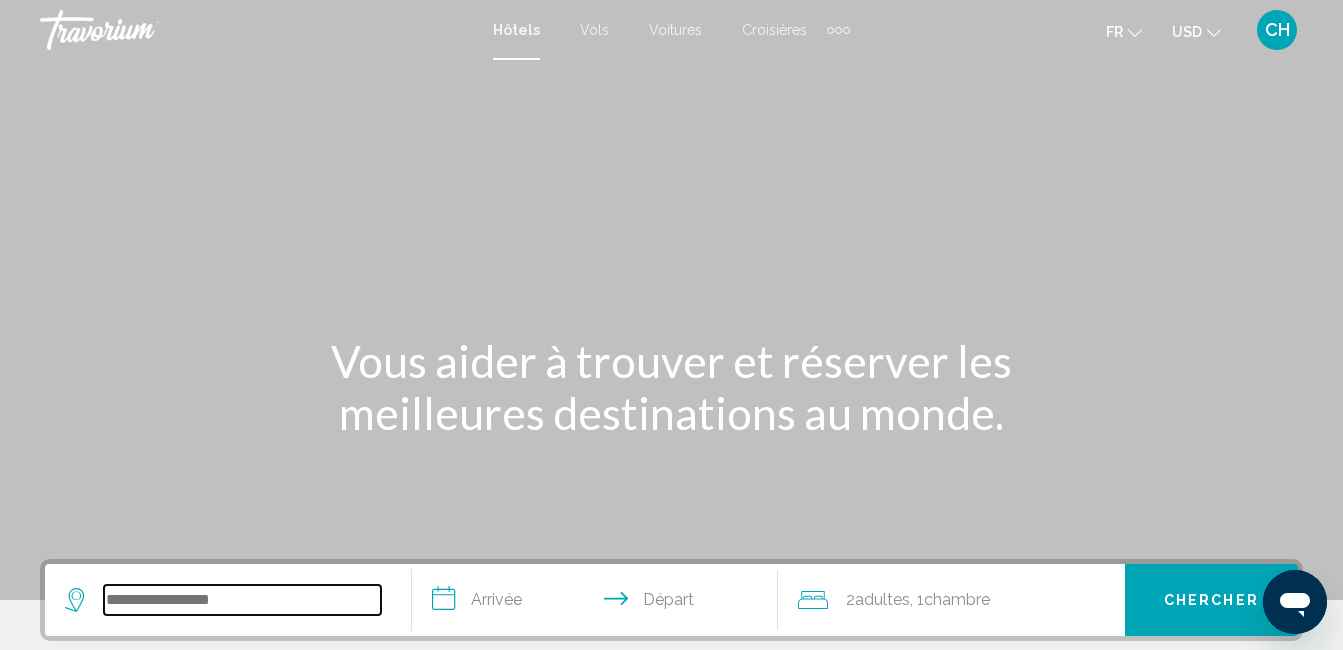 click at bounding box center (242, 600) 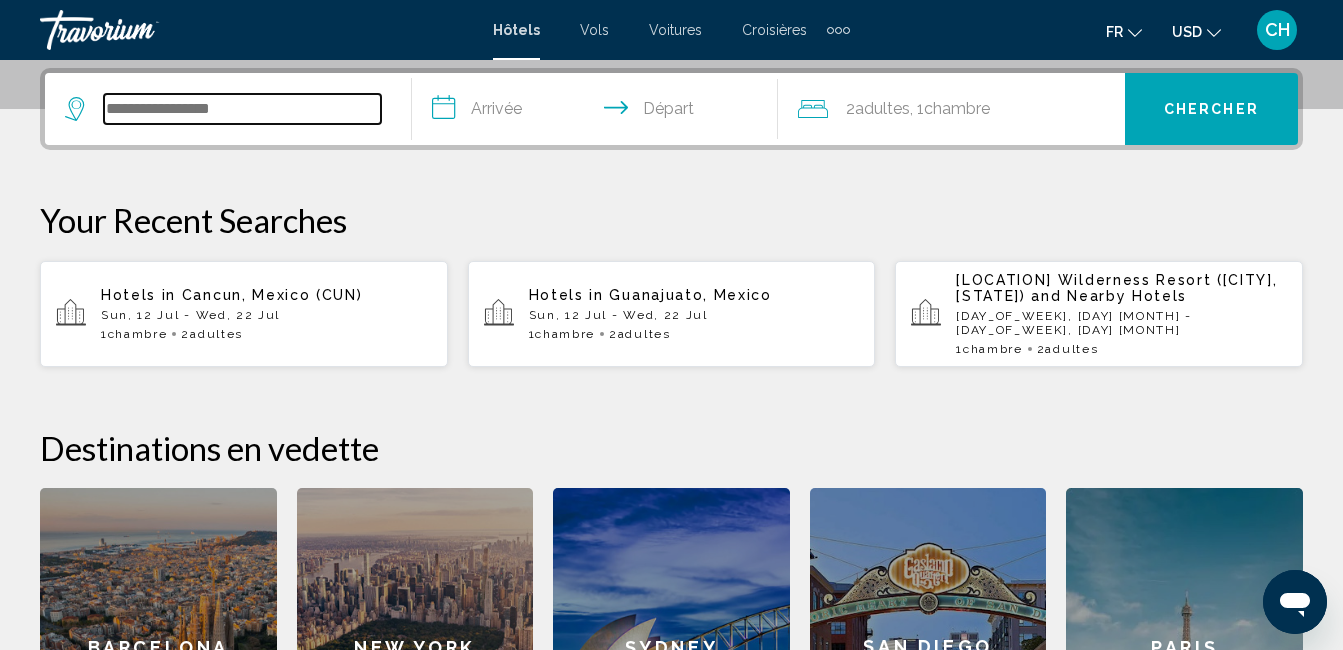 scroll, scrollTop: 494, scrollLeft: 0, axis: vertical 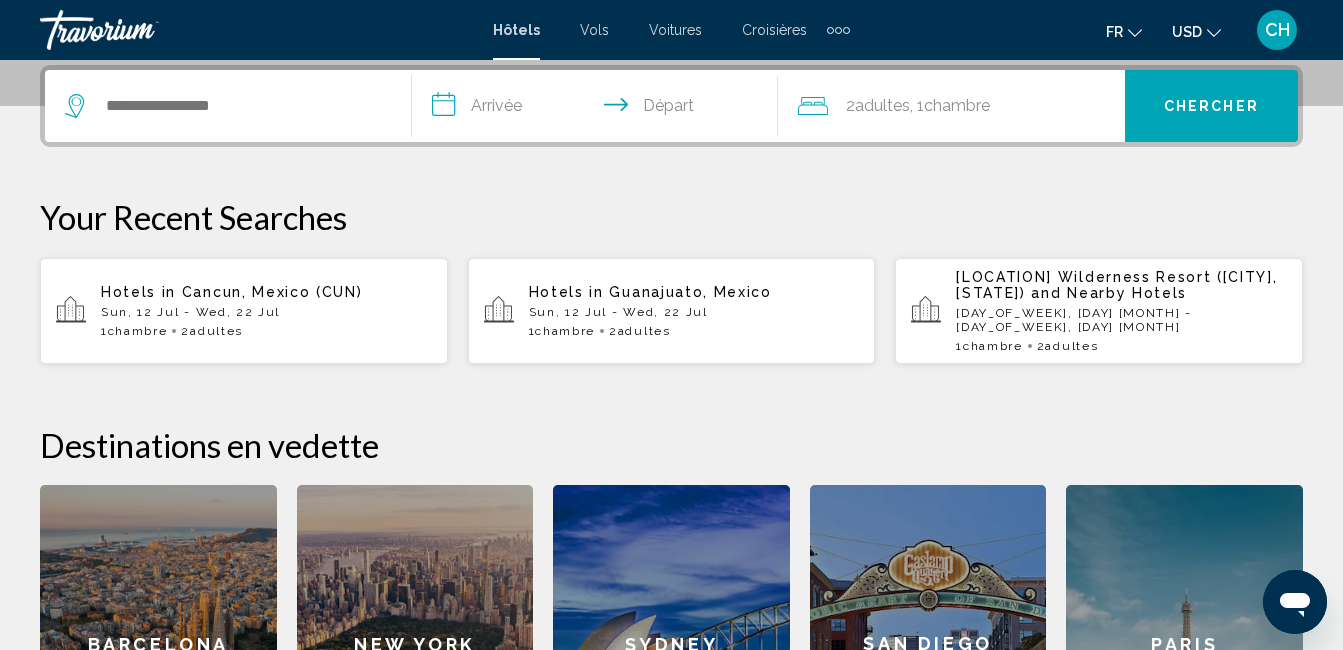 click on "Barcelona" 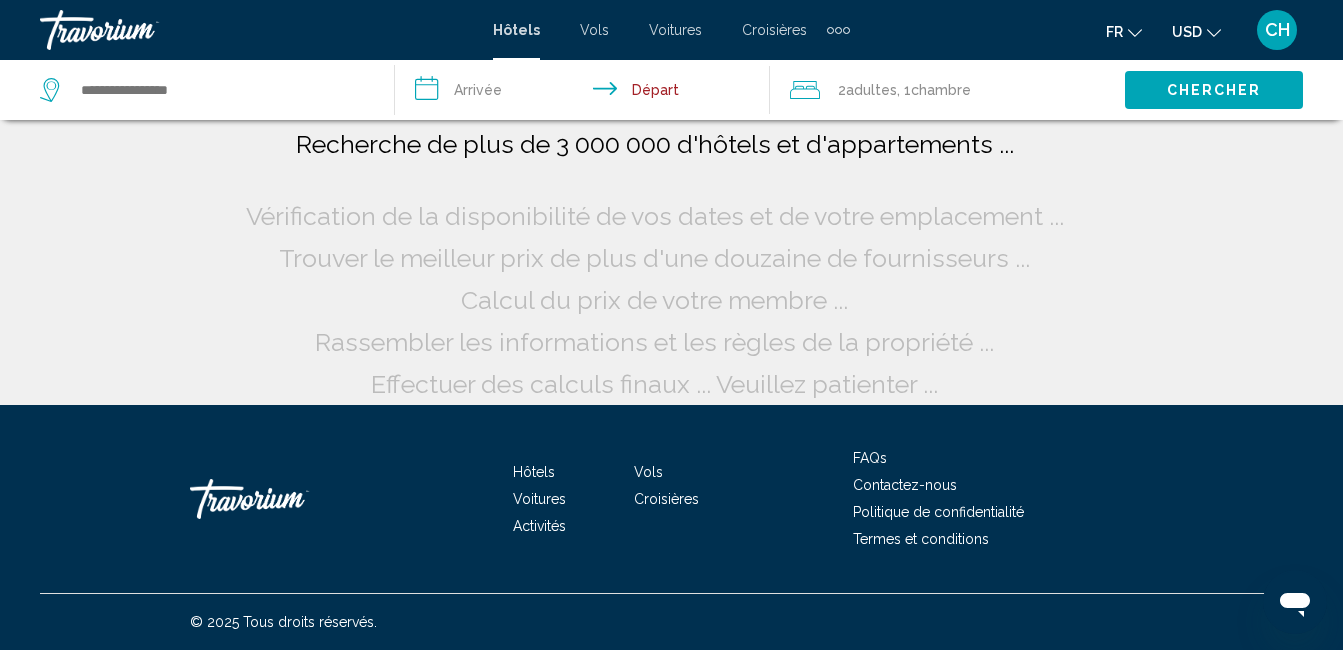 scroll, scrollTop: 0, scrollLeft: 0, axis: both 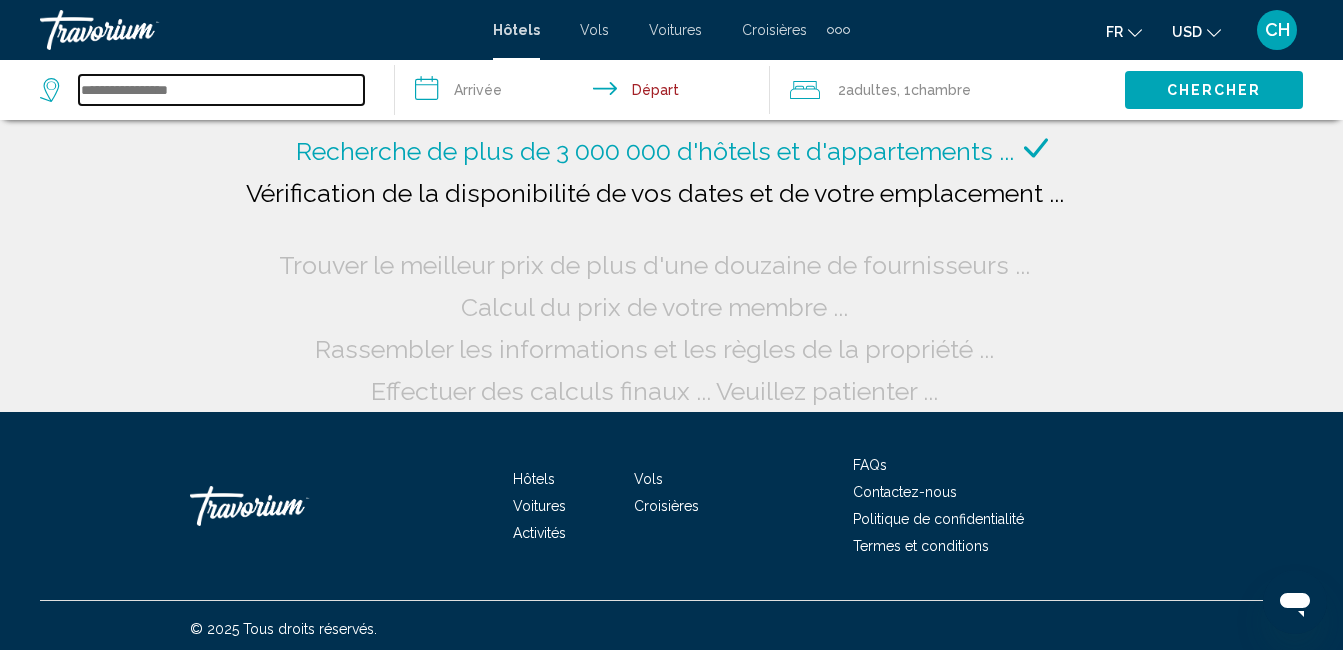 click at bounding box center [221, 90] 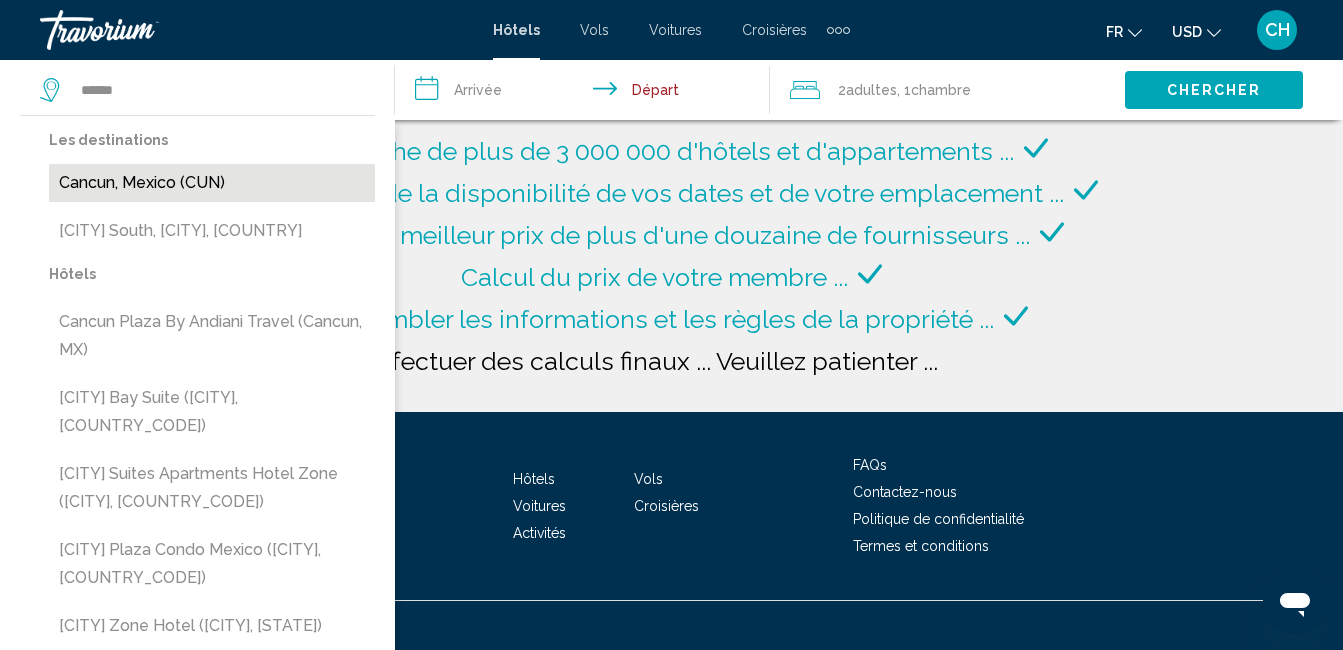 click on "Cancun, Mexico (CUN)" at bounding box center [212, 183] 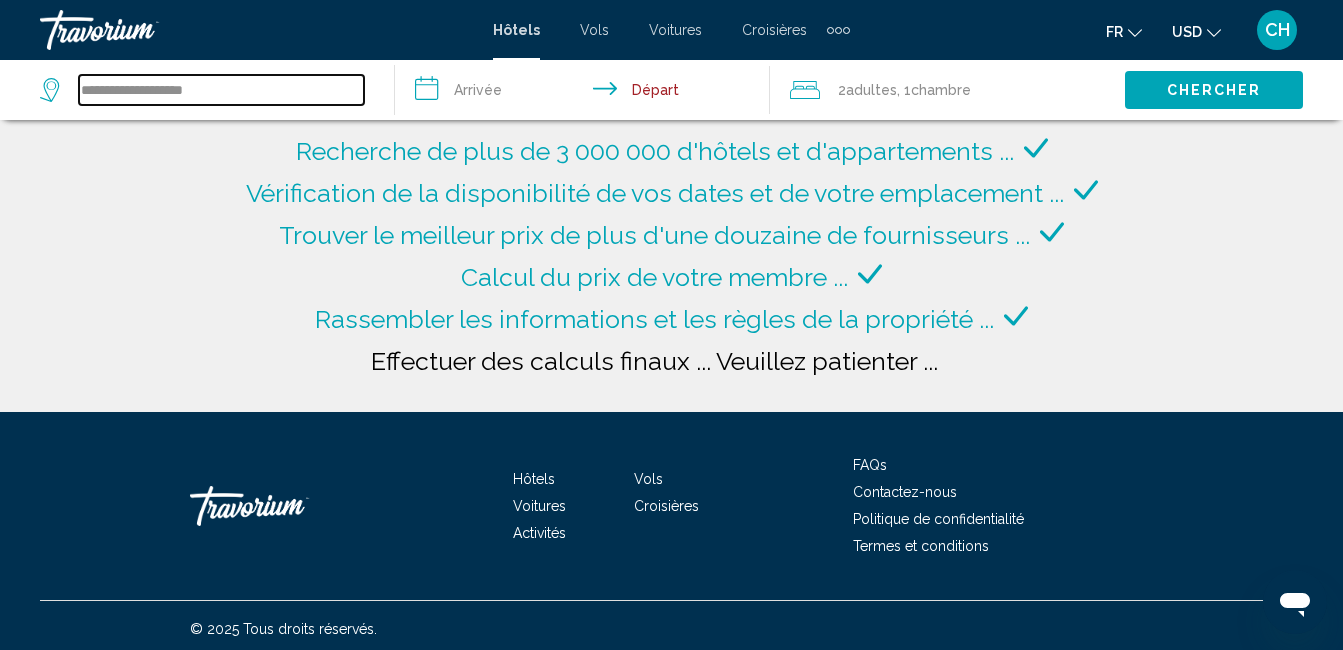 type on "**********" 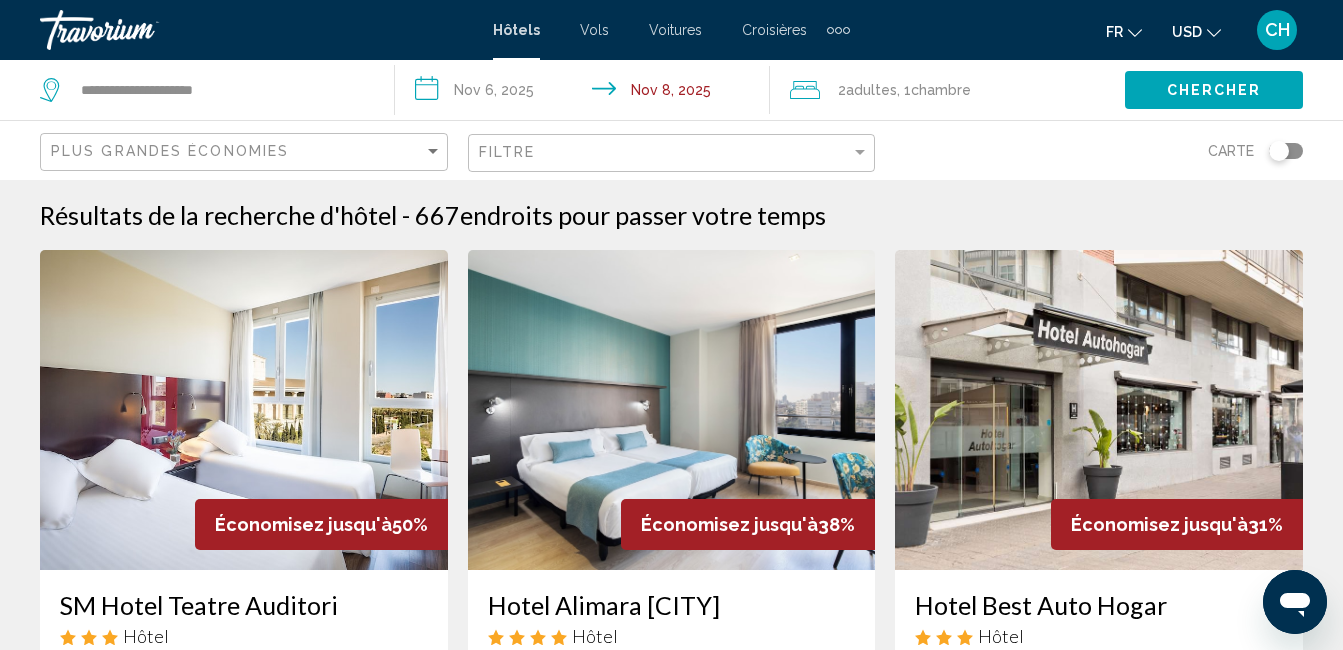 click on "**********" at bounding box center [586, 93] 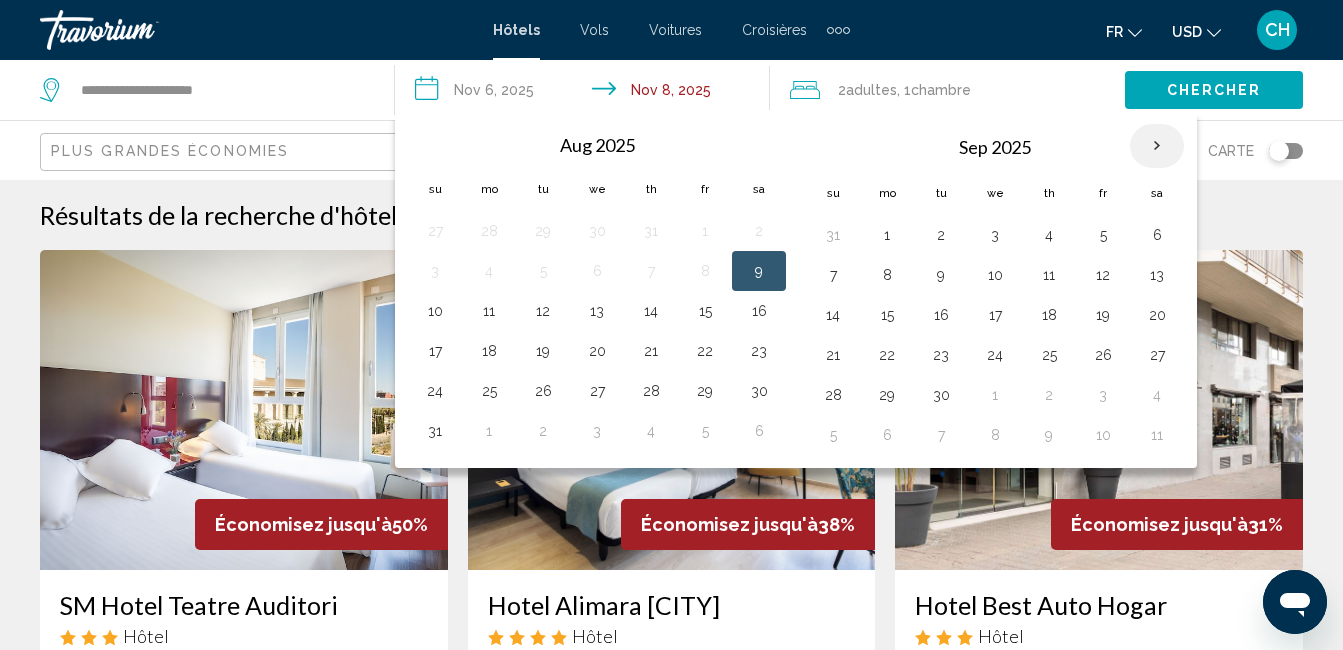 click at bounding box center [1157, 146] 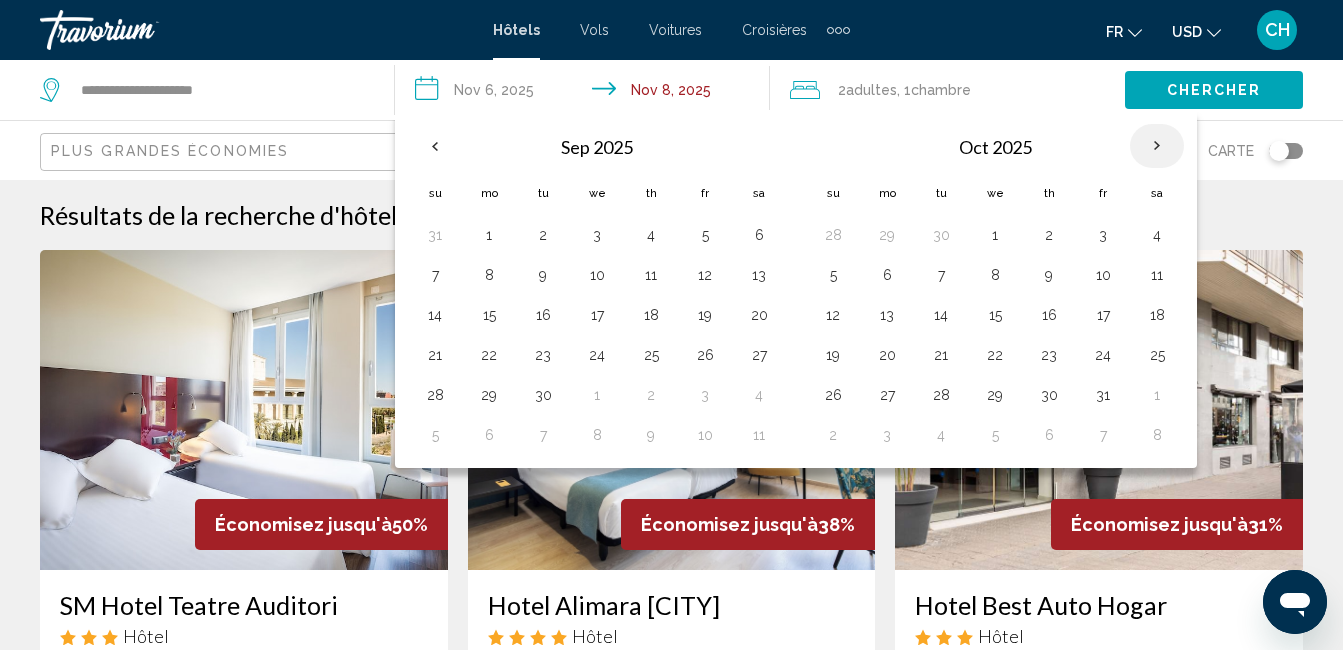 click at bounding box center (1157, 146) 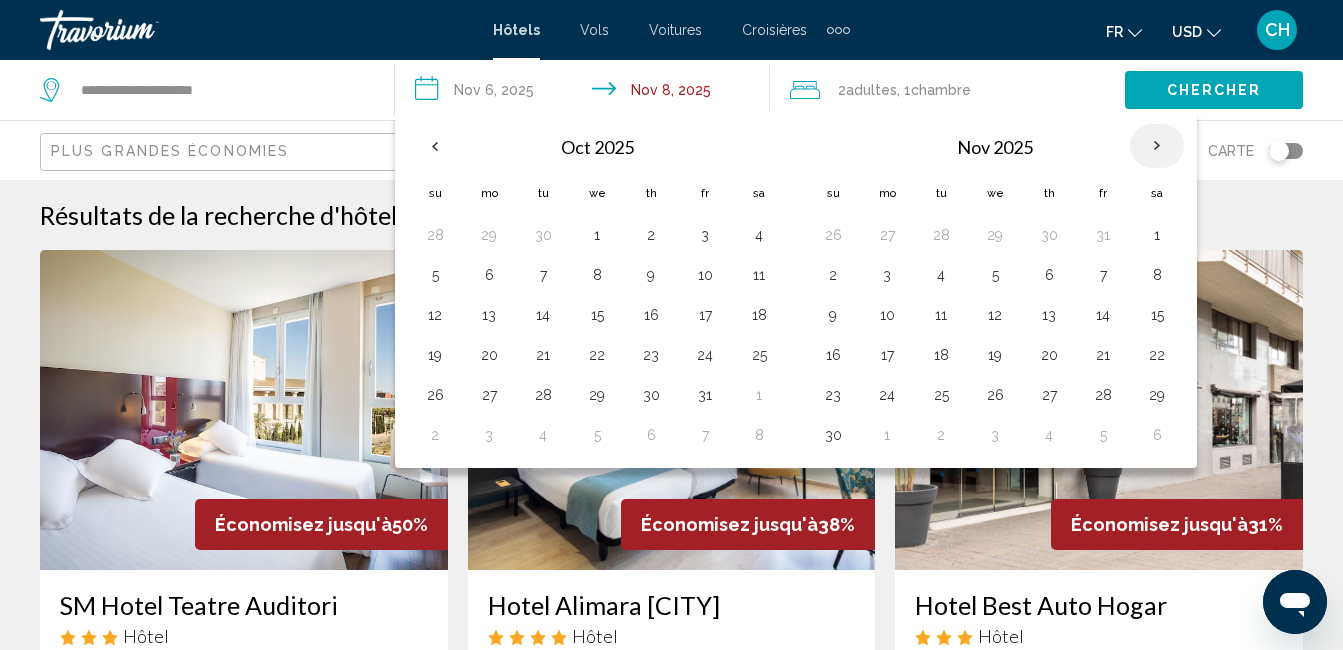 click at bounding box center (1157, 146) 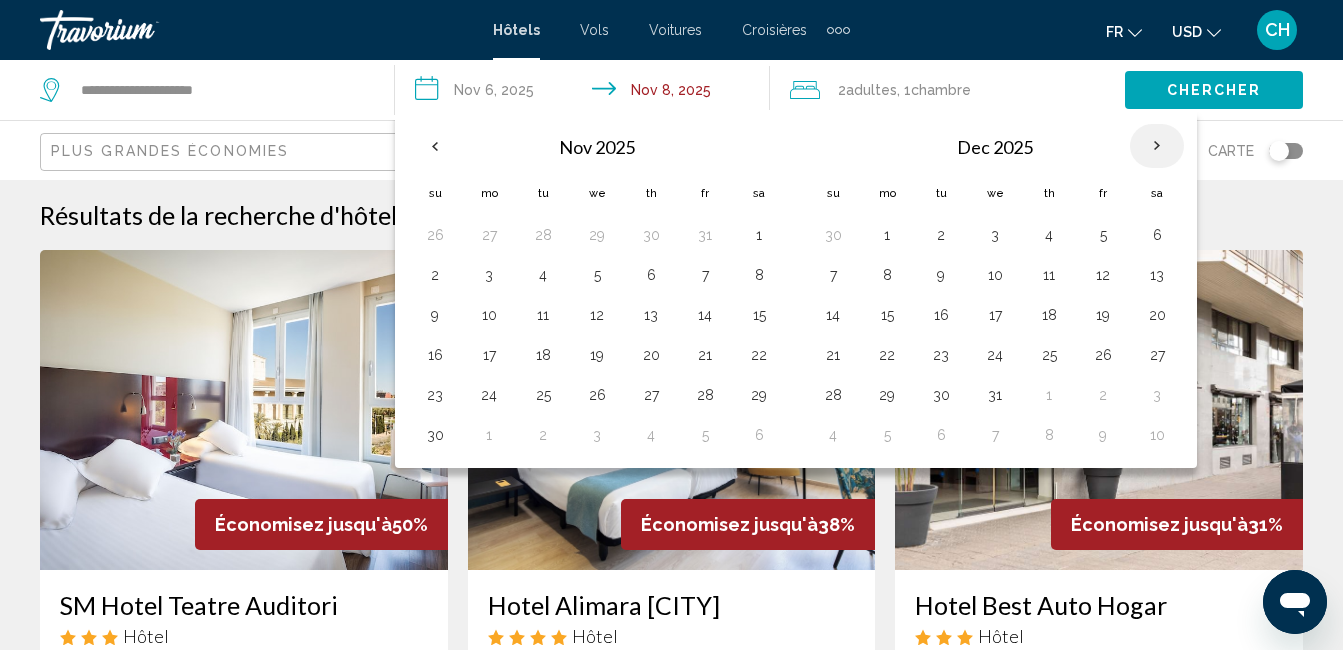 click at bounding box center [1157, 146] 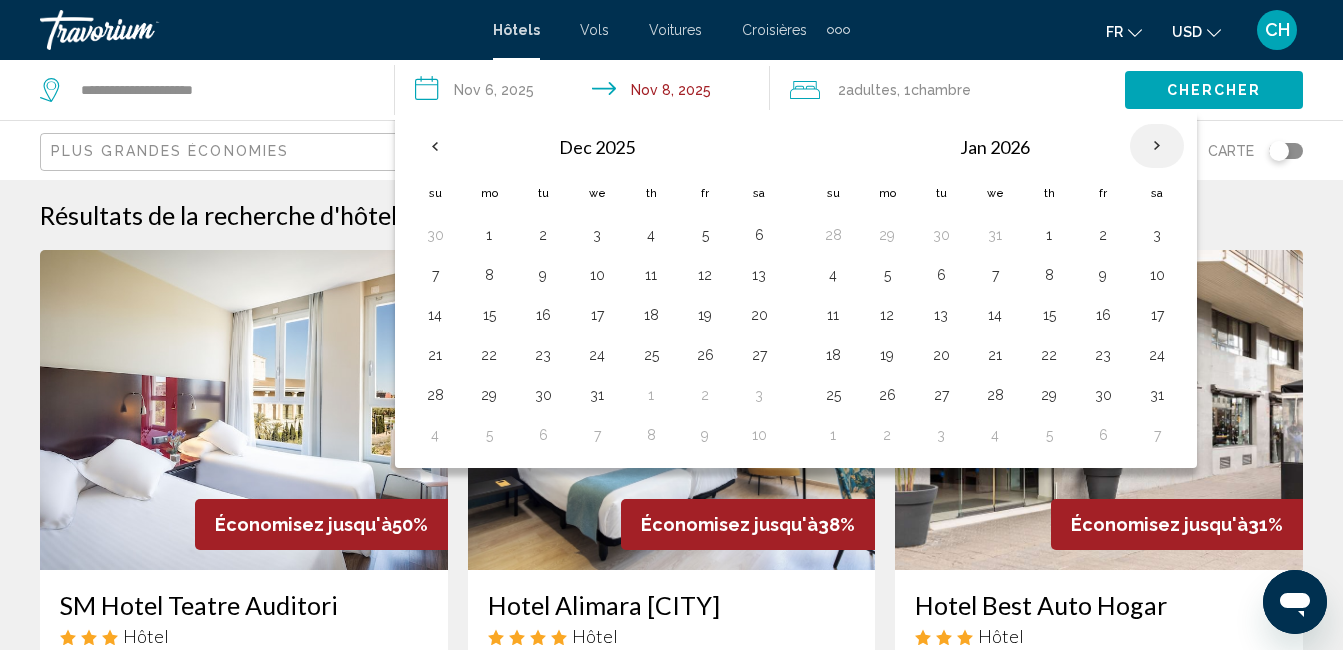 click at bounding box center [1157, 146] 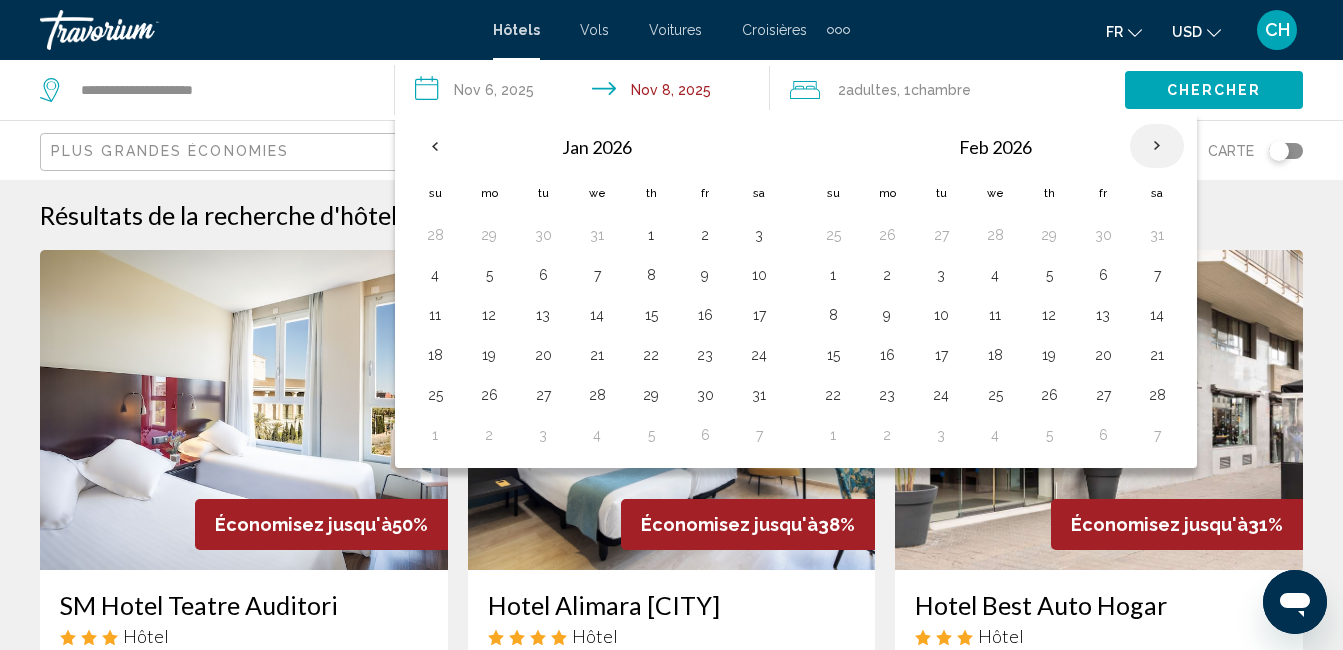 click at bounding box center [1157, 146] 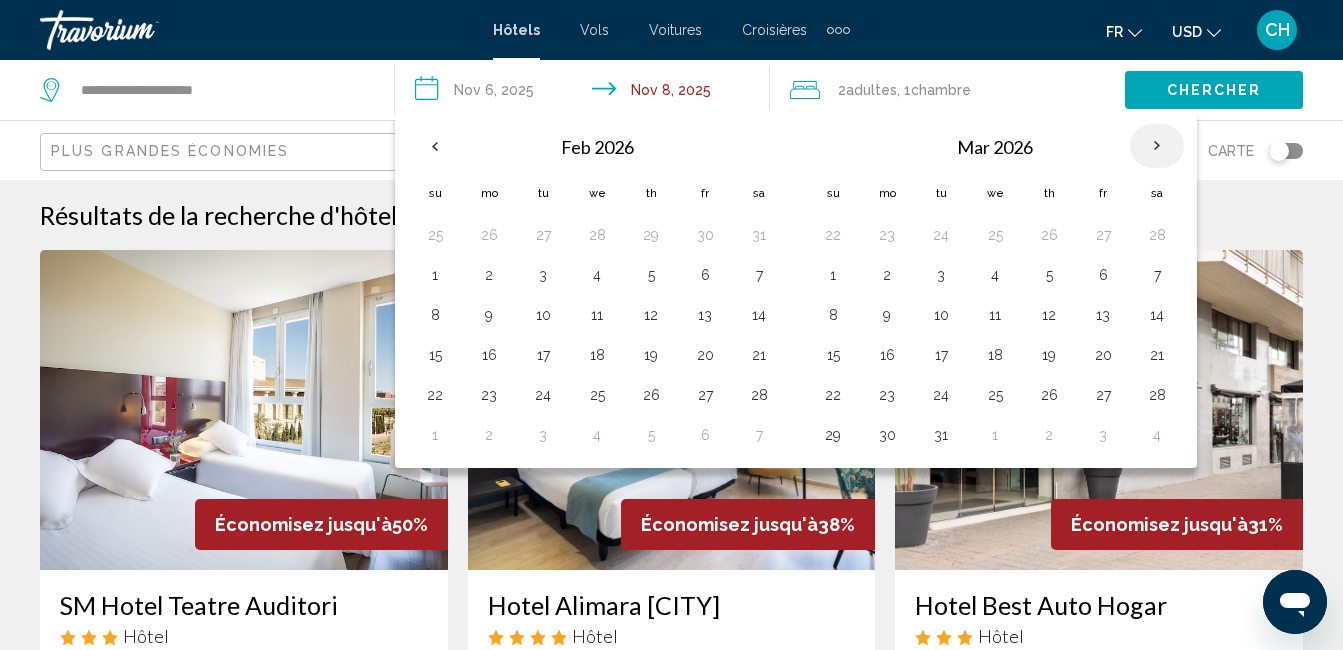 click at bounding box center (1157, 146) 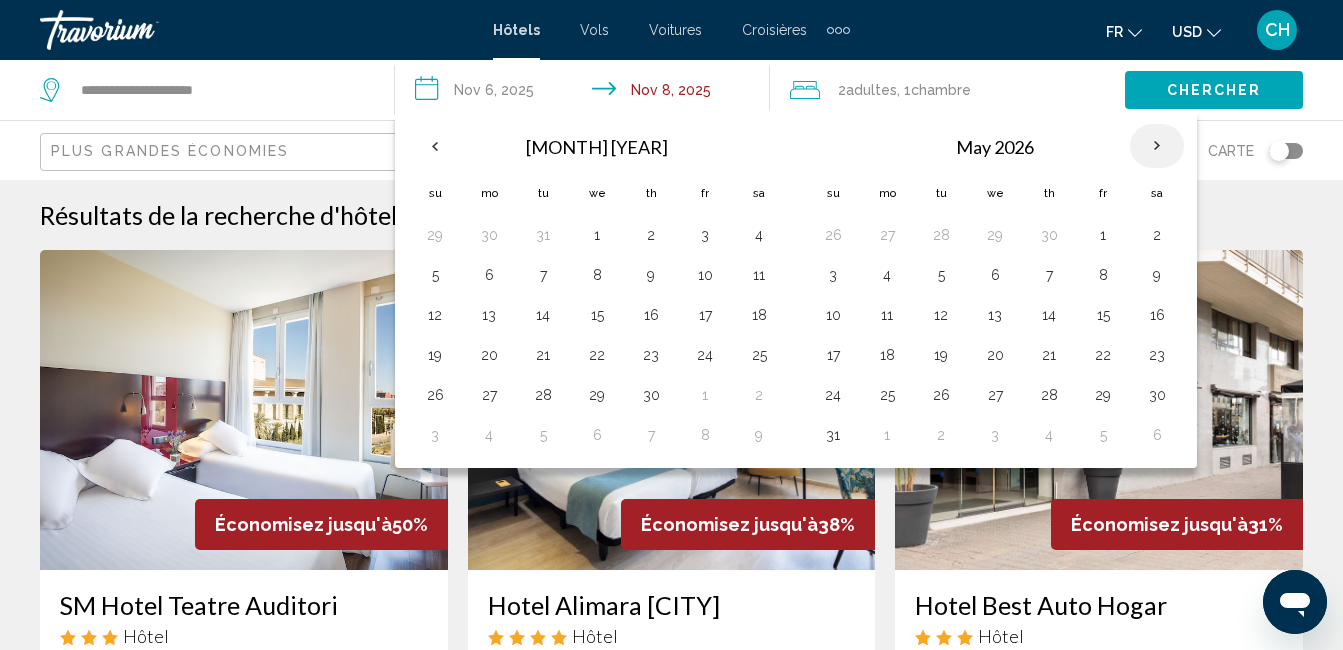 click at bounding box center [1157, 146] 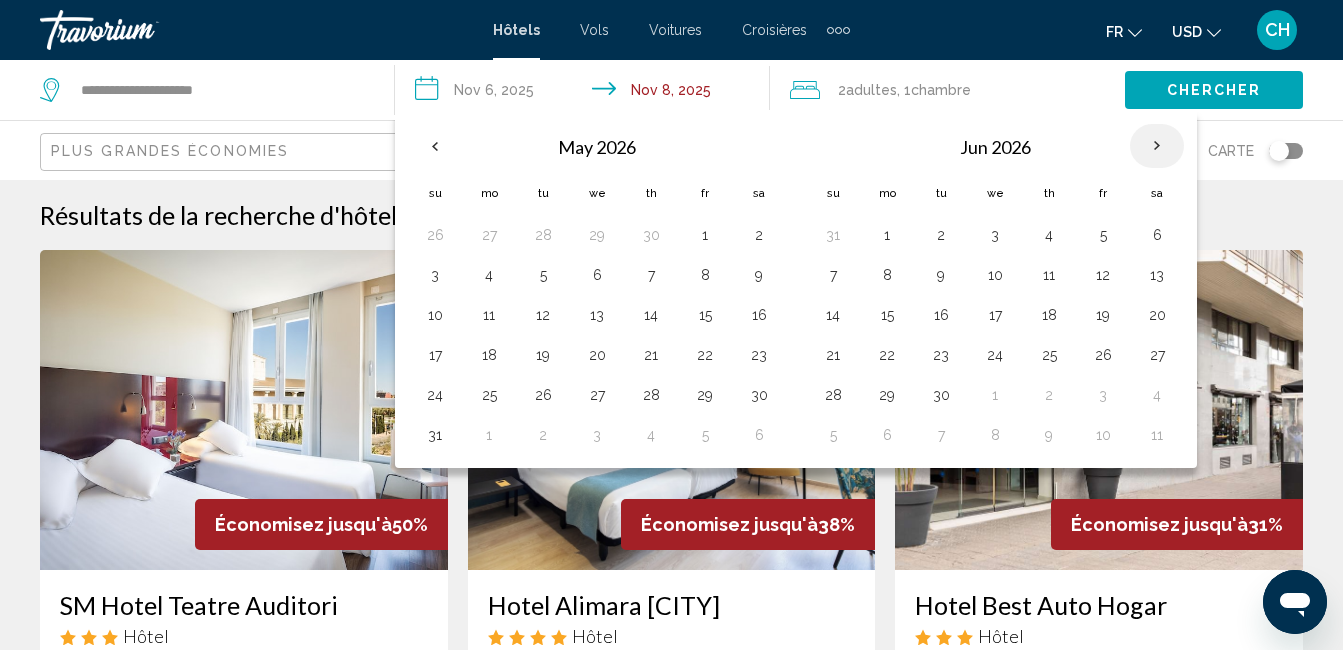 click at bounding box center (1157, 146) 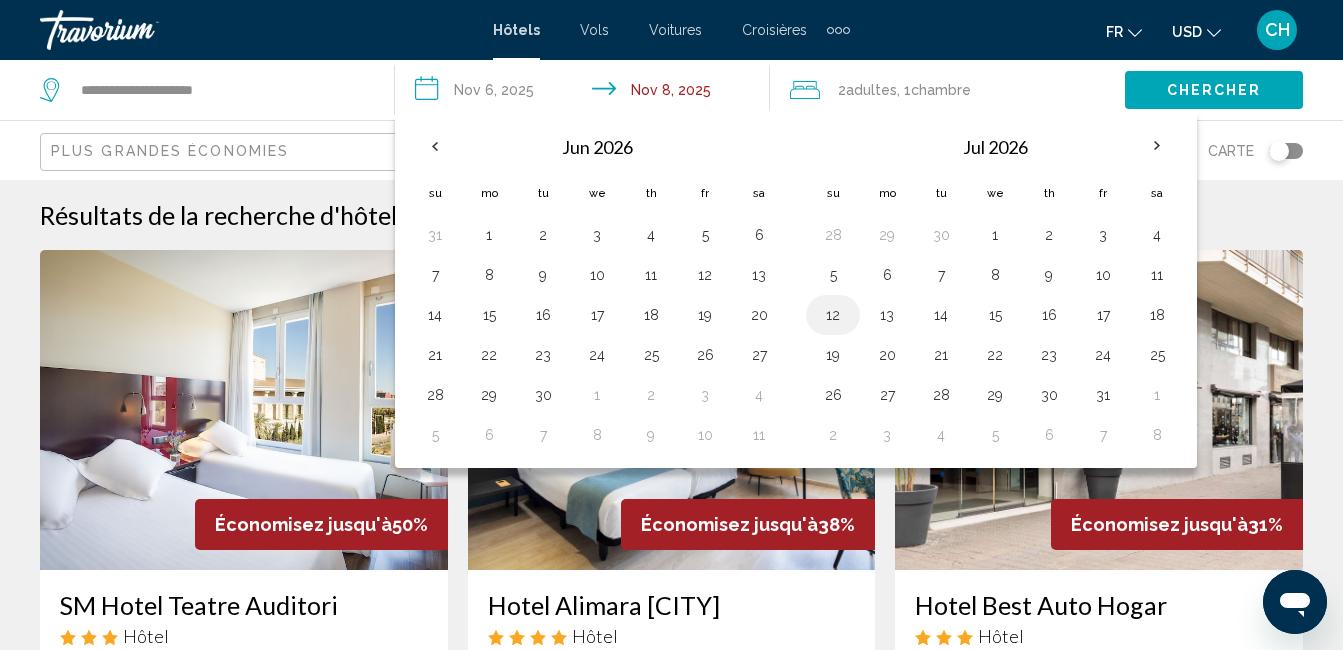 click on "12" at bounding box center (833, 315) 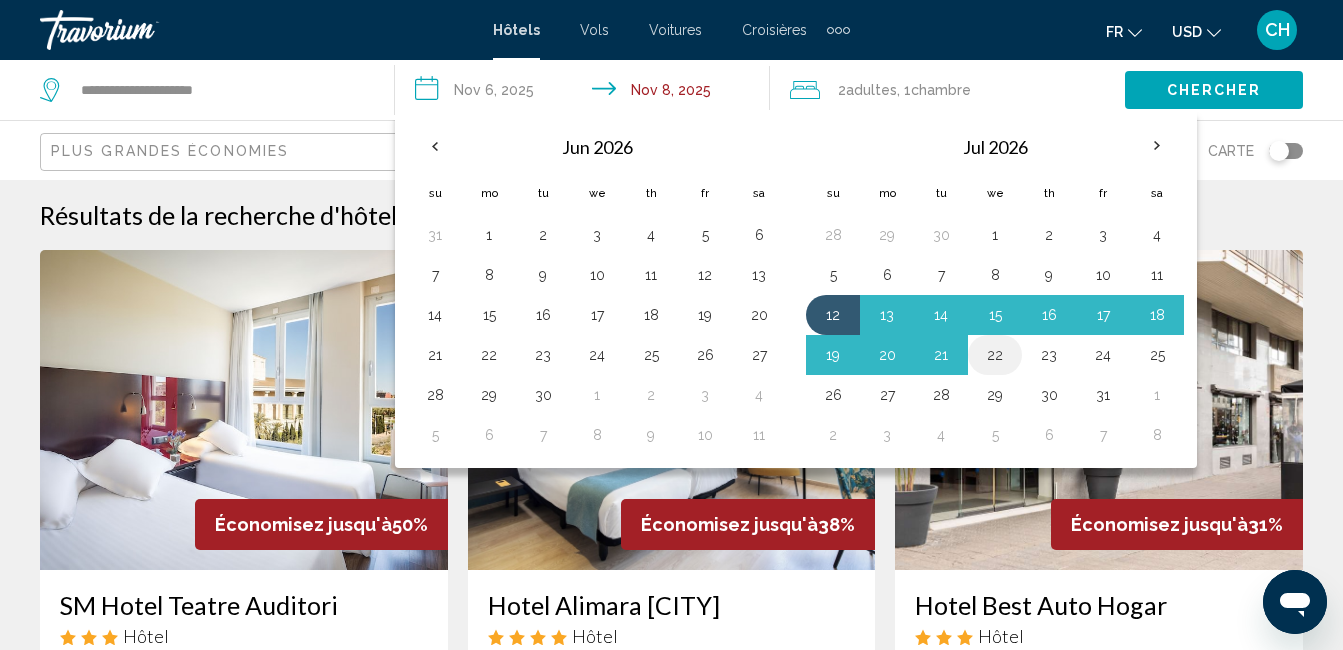 click on "22" at bounding box center [995, 355] 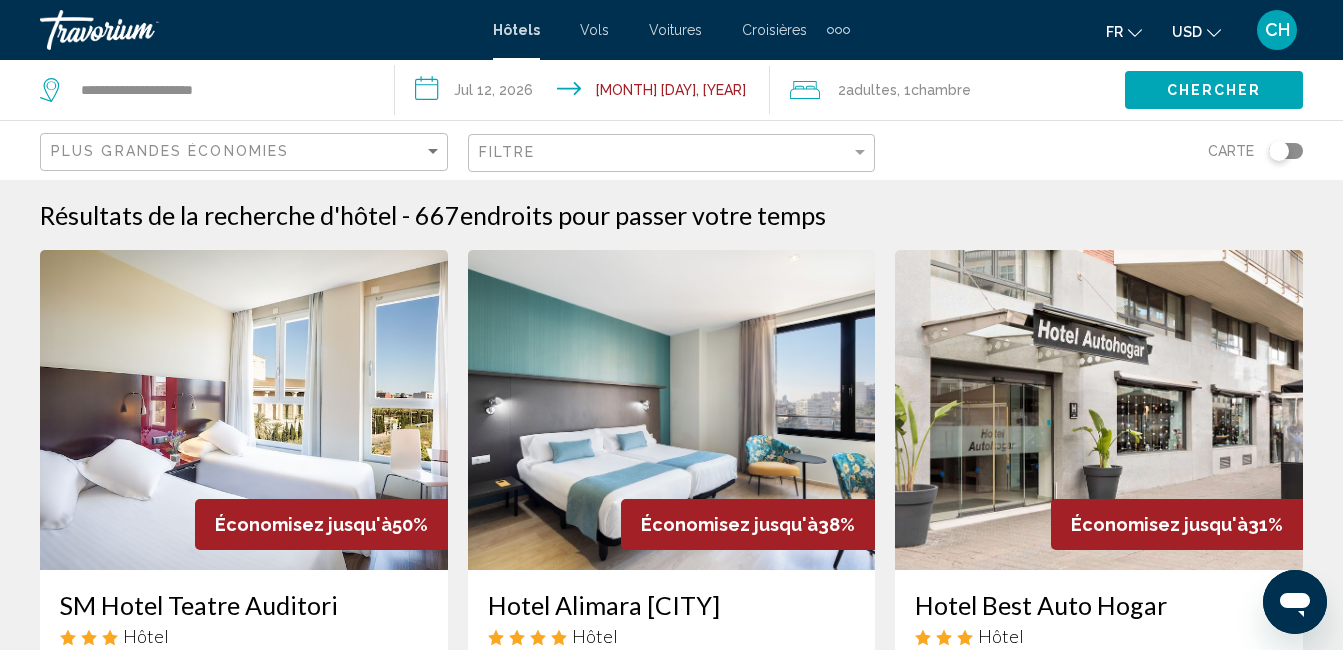 click on ", 1  Chambre pièces" 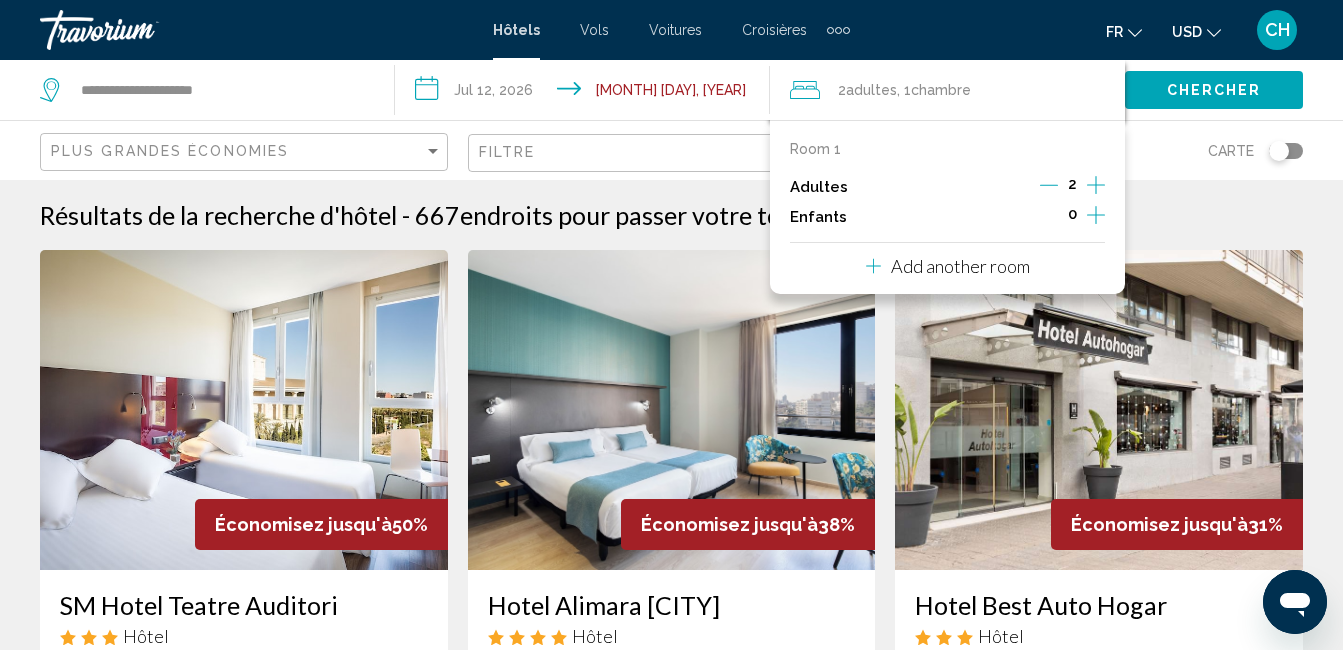 click 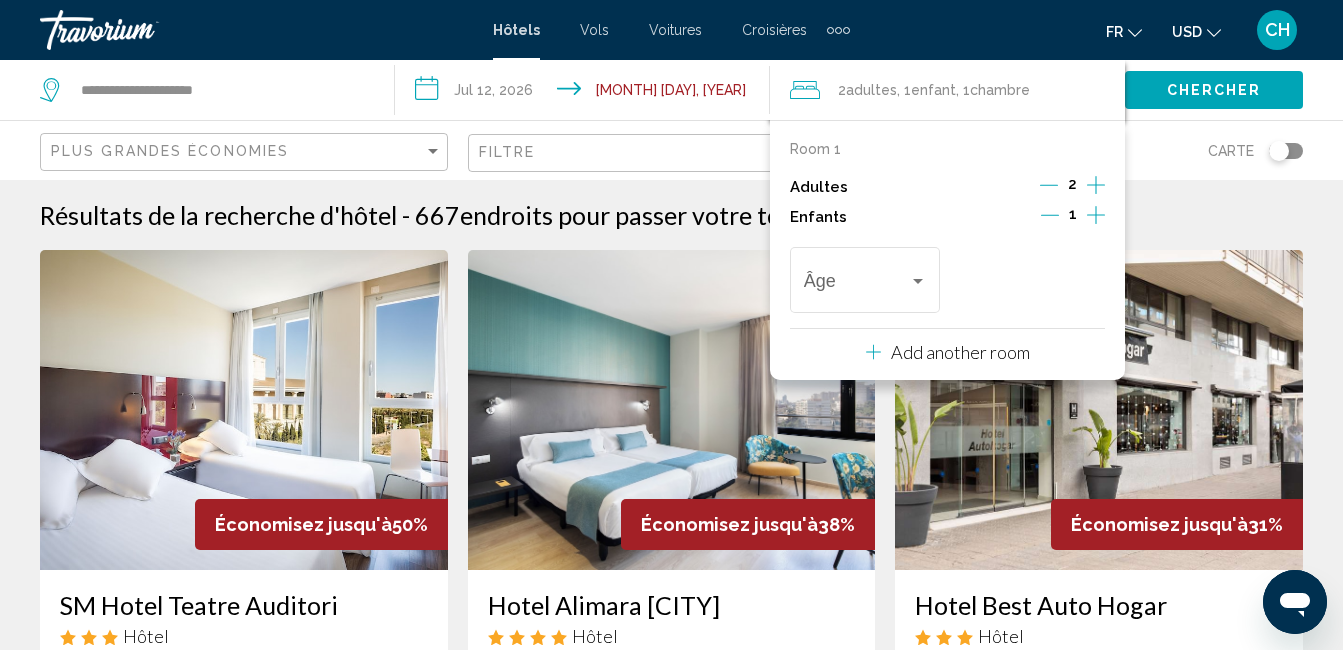 click 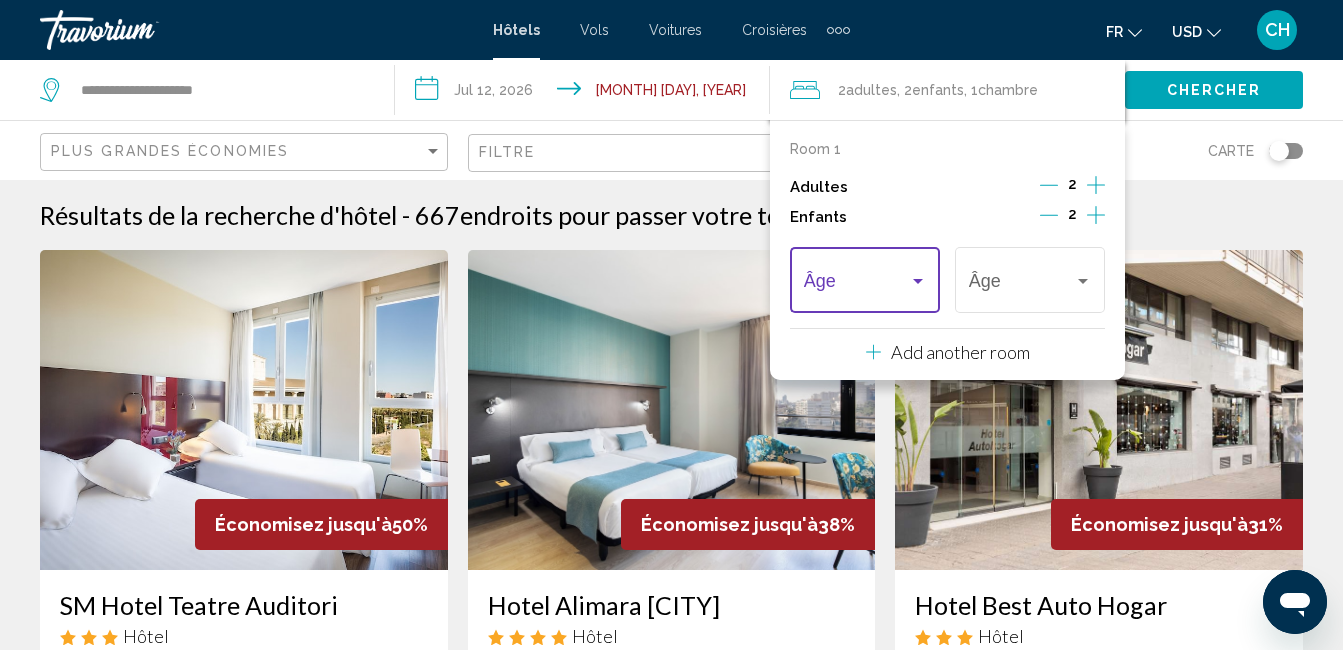 click at bounding box center (918, 281) 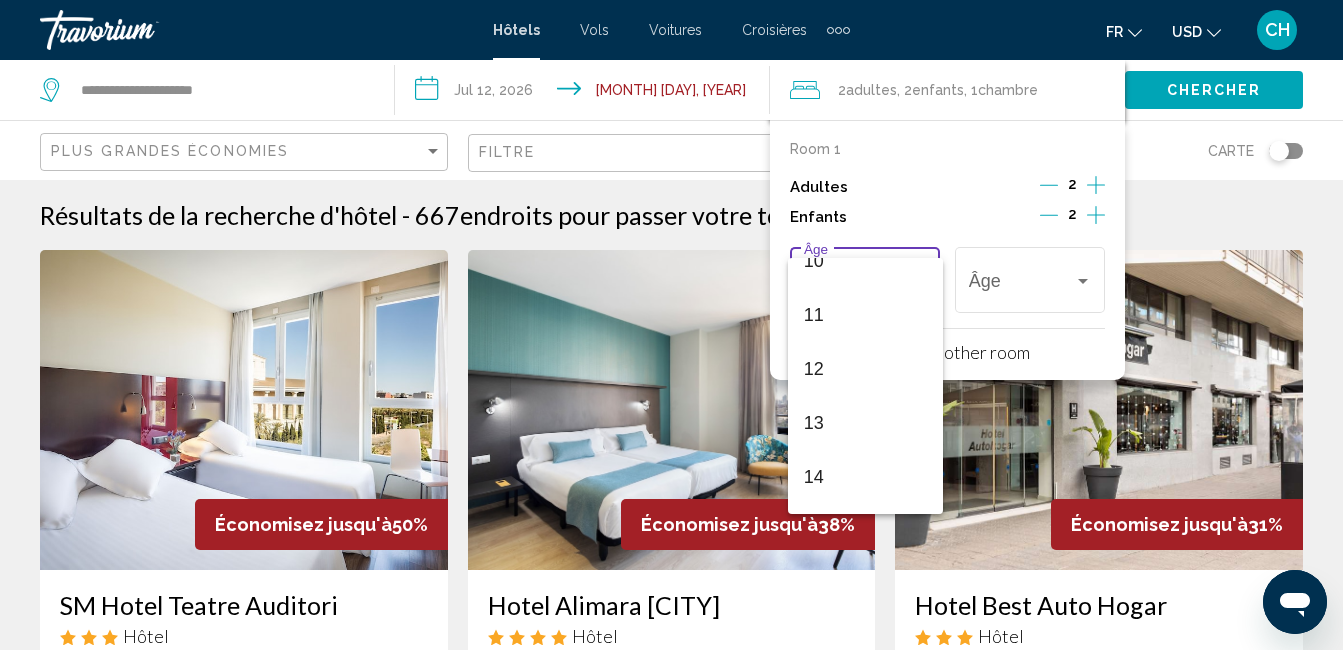scroll, scrollTop: 577, scrollLeft: 0, axis: vertical 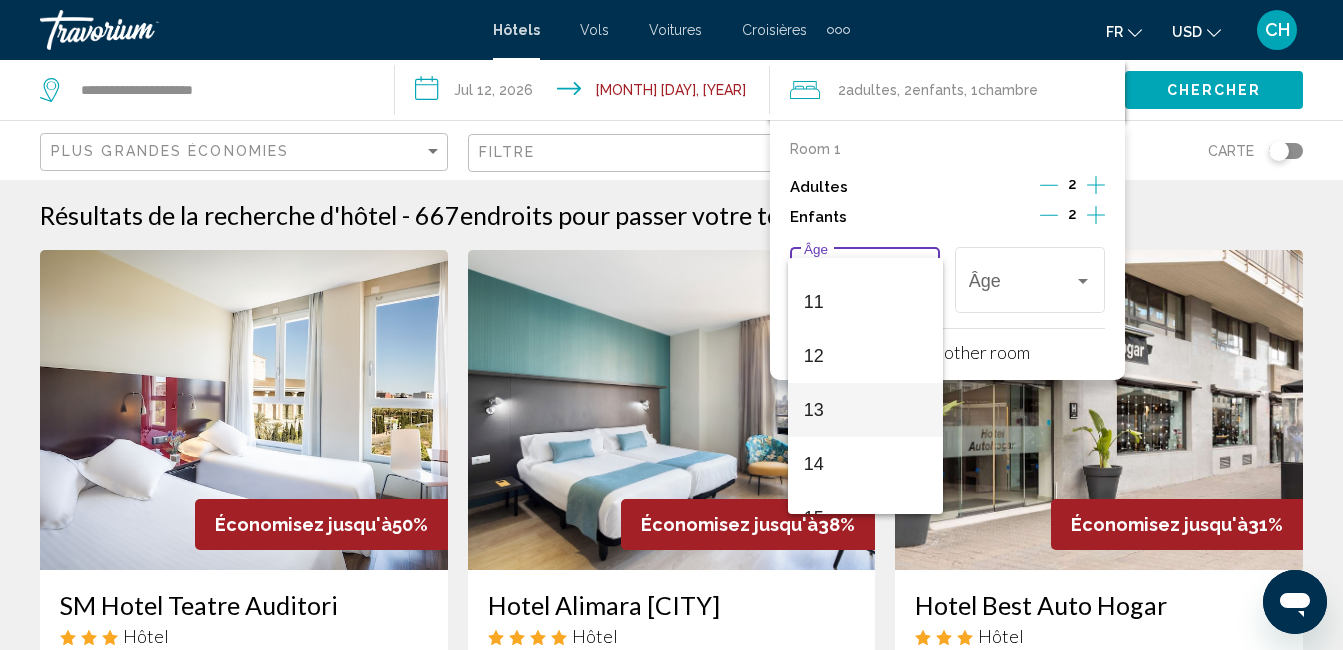 click on "13" at bounding box center (865, 410) 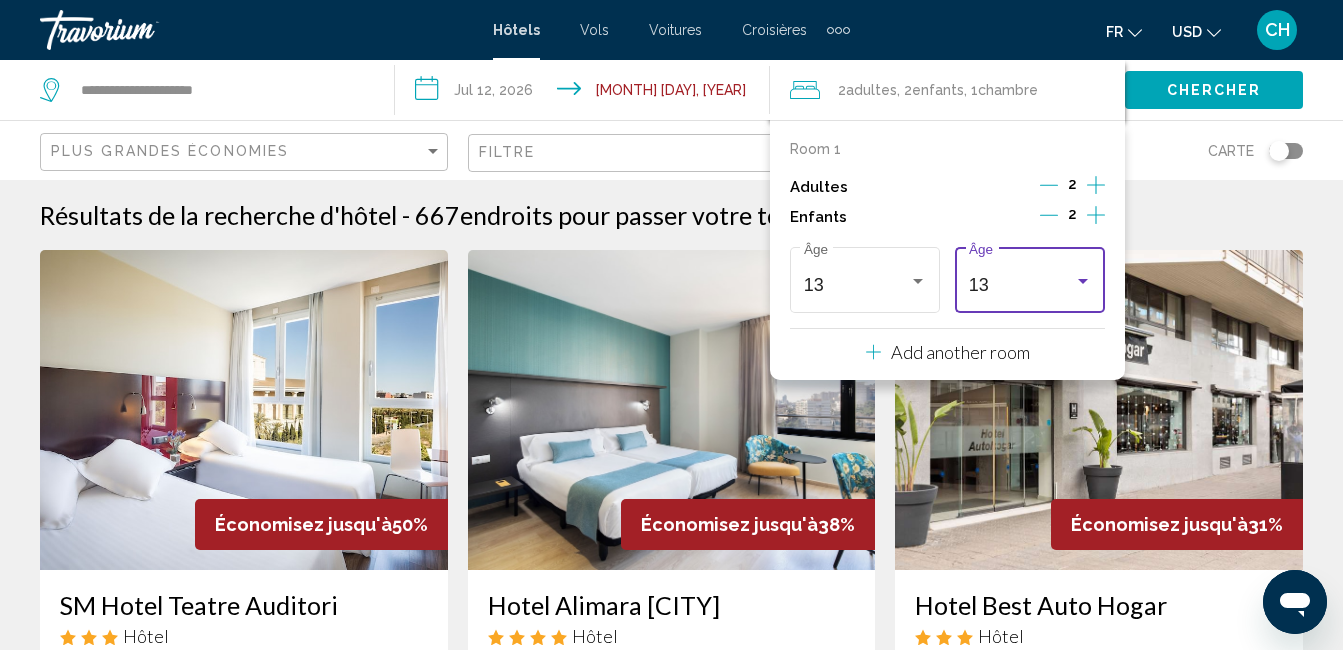 click at bounding box center (1083, 281) 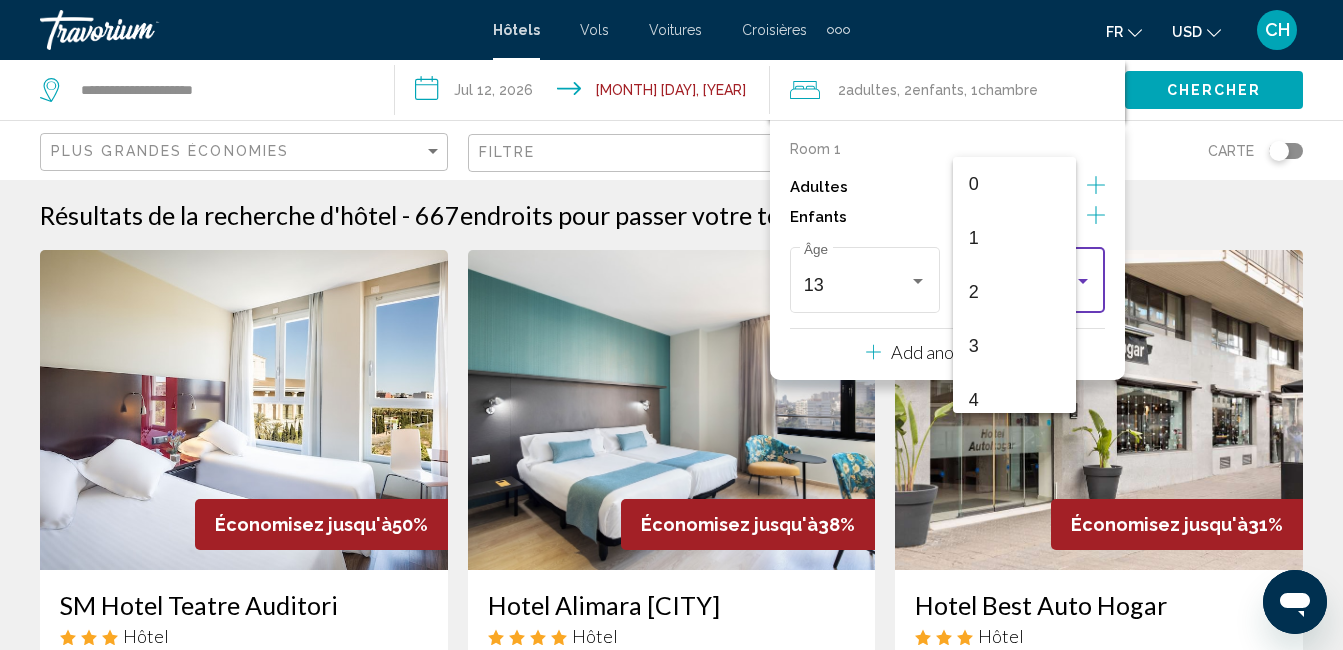 scroll, scrollTop: 601, scrollLeft: 0, axis: vertical 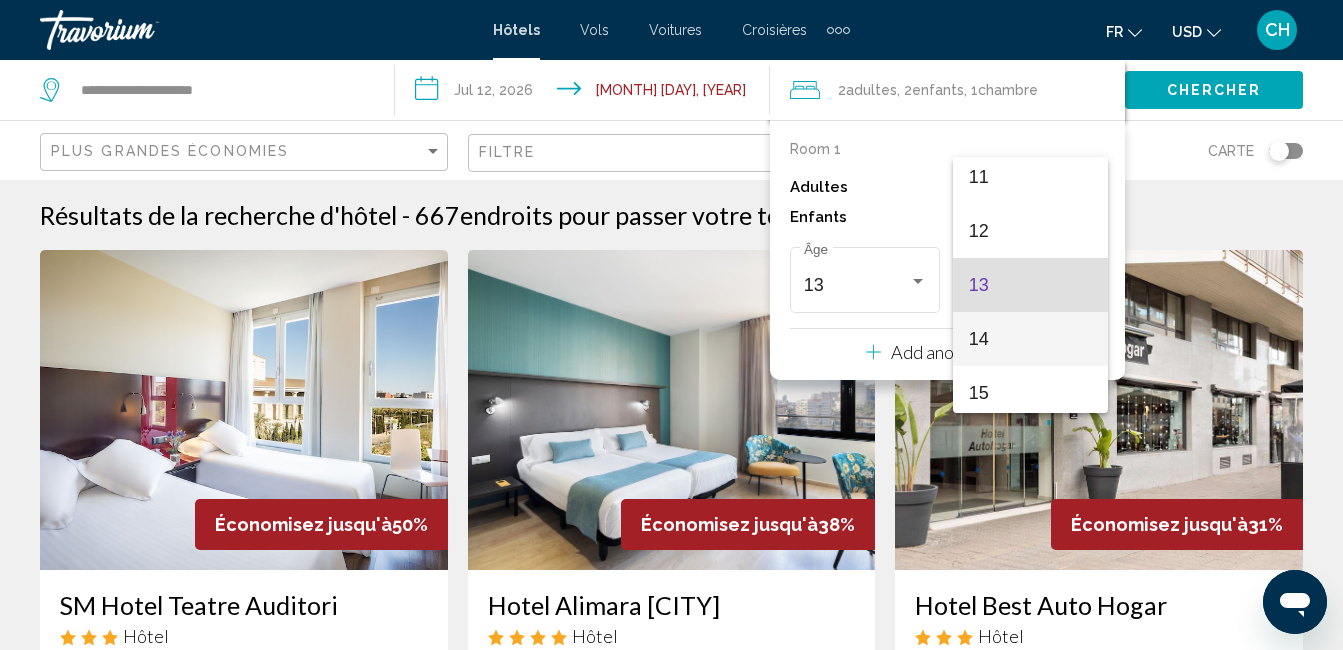 click on "14" at bounding box center [1030, 339] 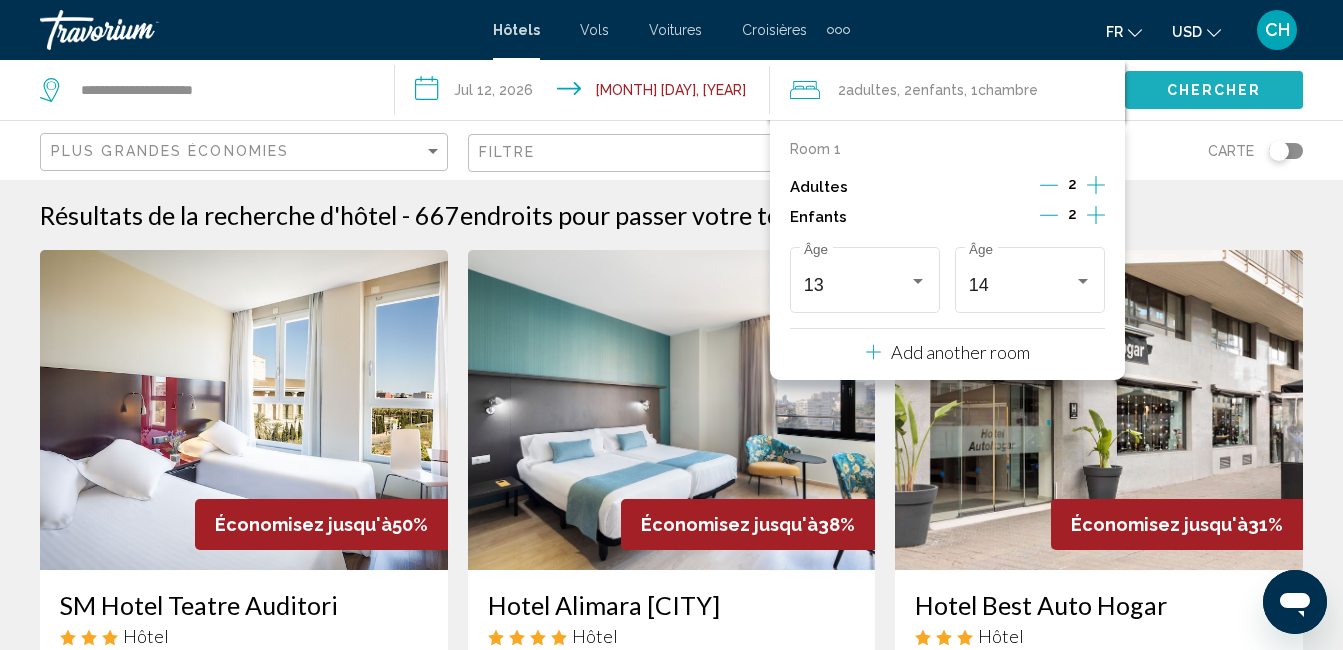 click on "Chercher" 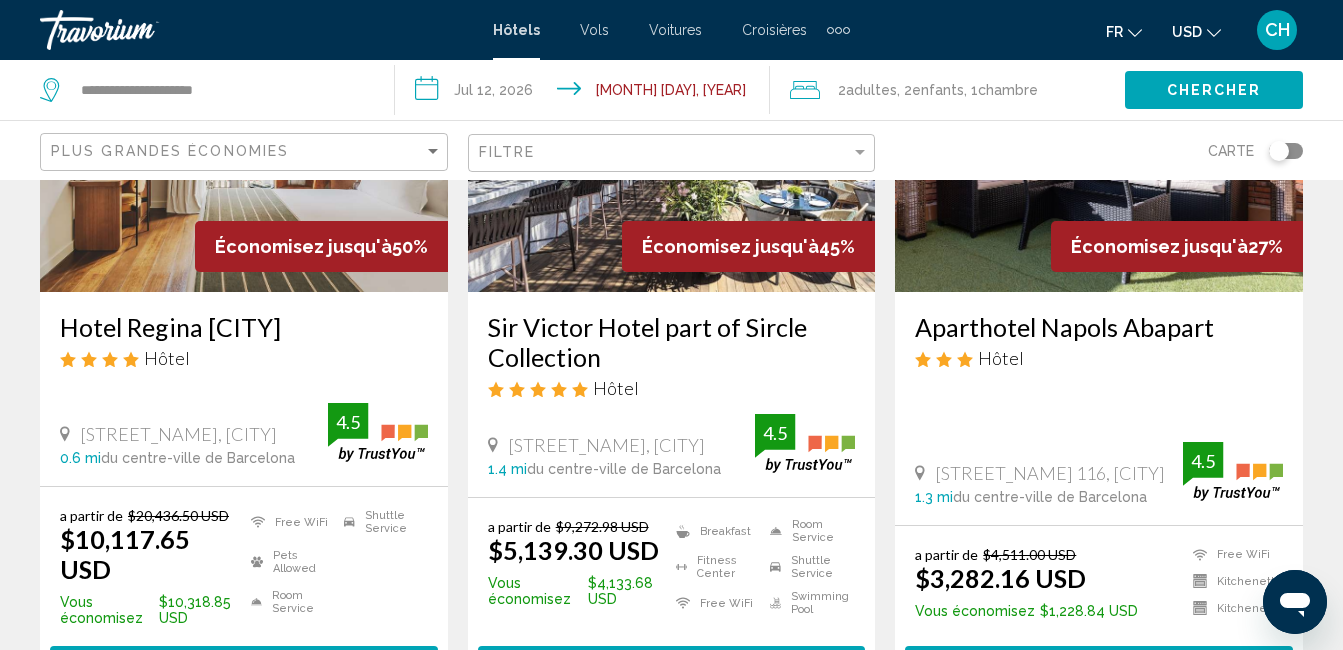 scroll, scrollTop: 280, scrollLeft: 0, axis: vertical 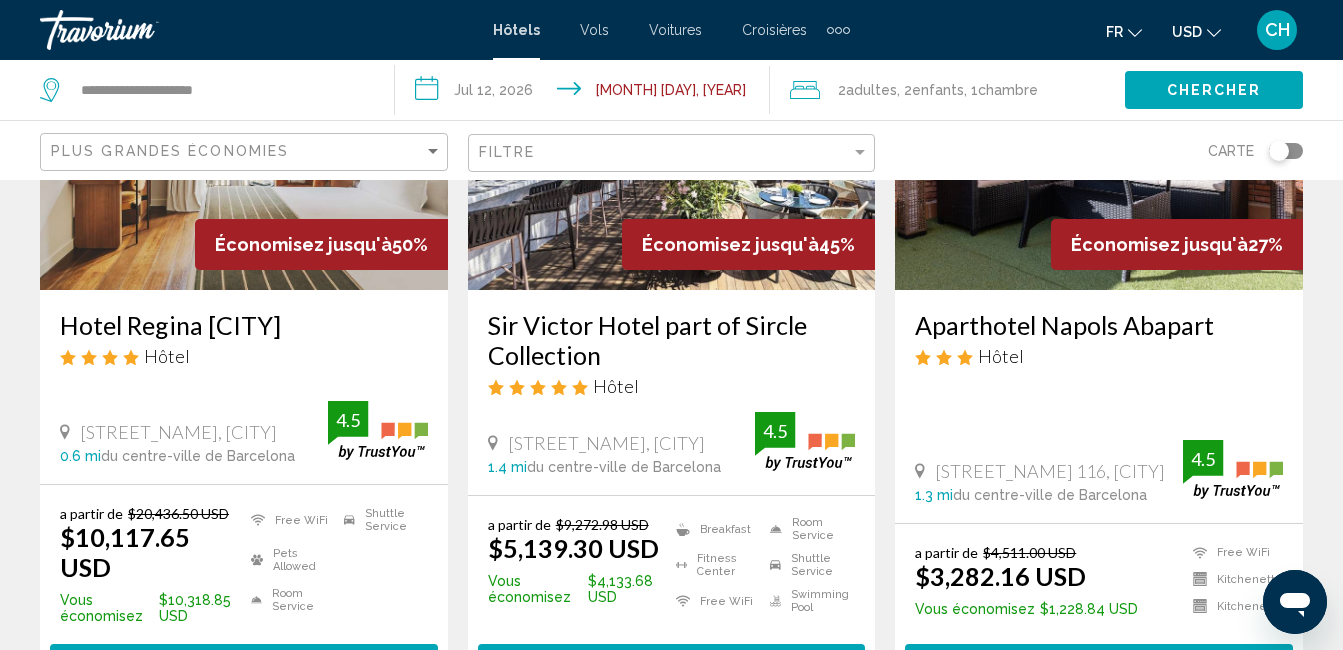 click 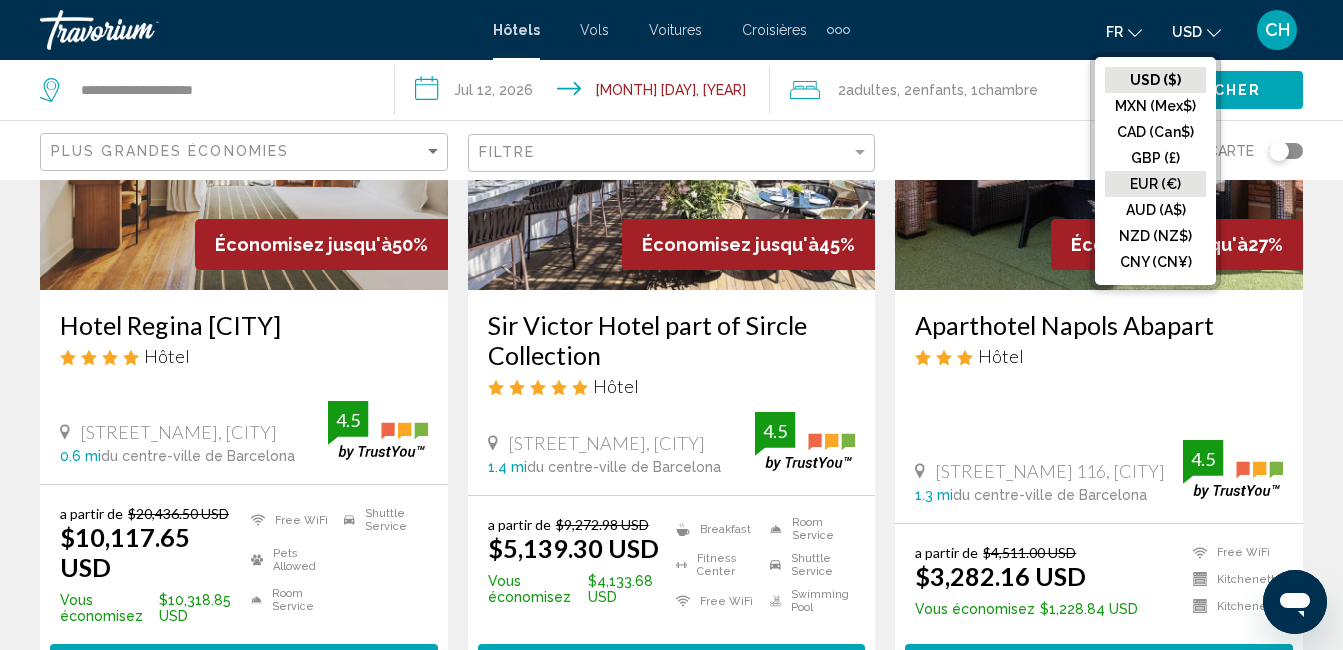 click on "EUR (€)" 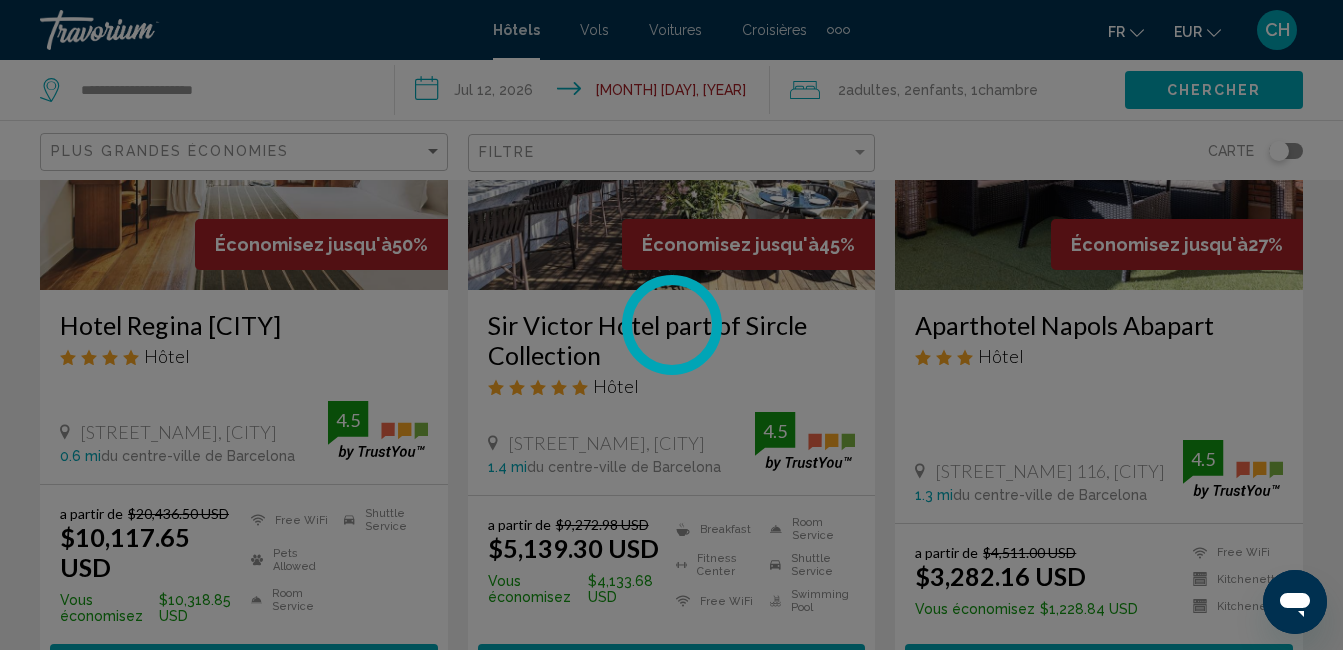 scroll, scrollTop: 7, scrollLeft: 0, axis: vertical 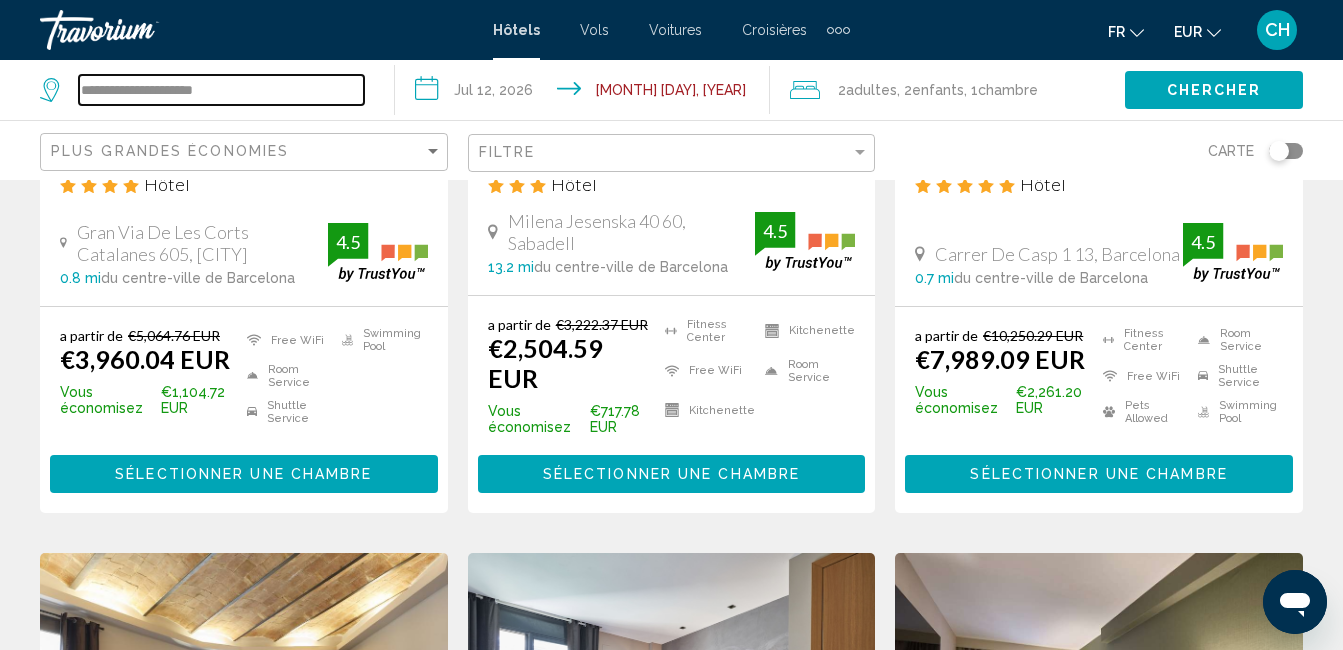 click on "**********" at bounding box center (221, 90) 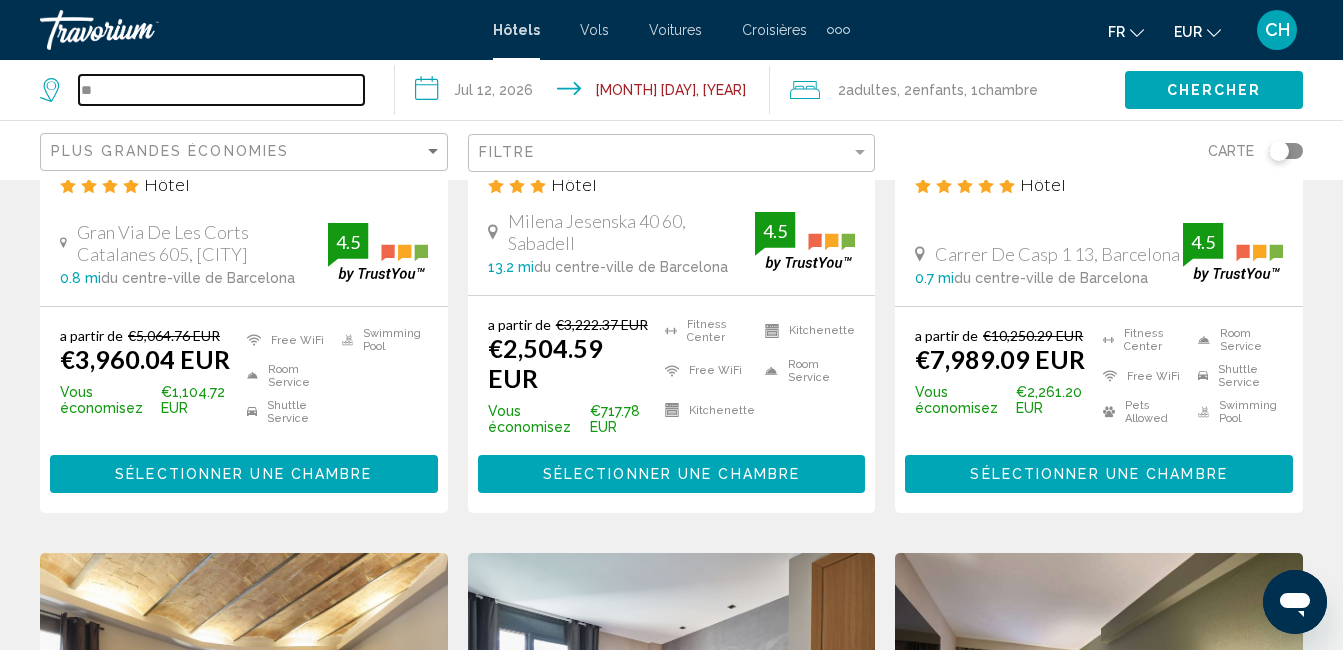 type on "*" 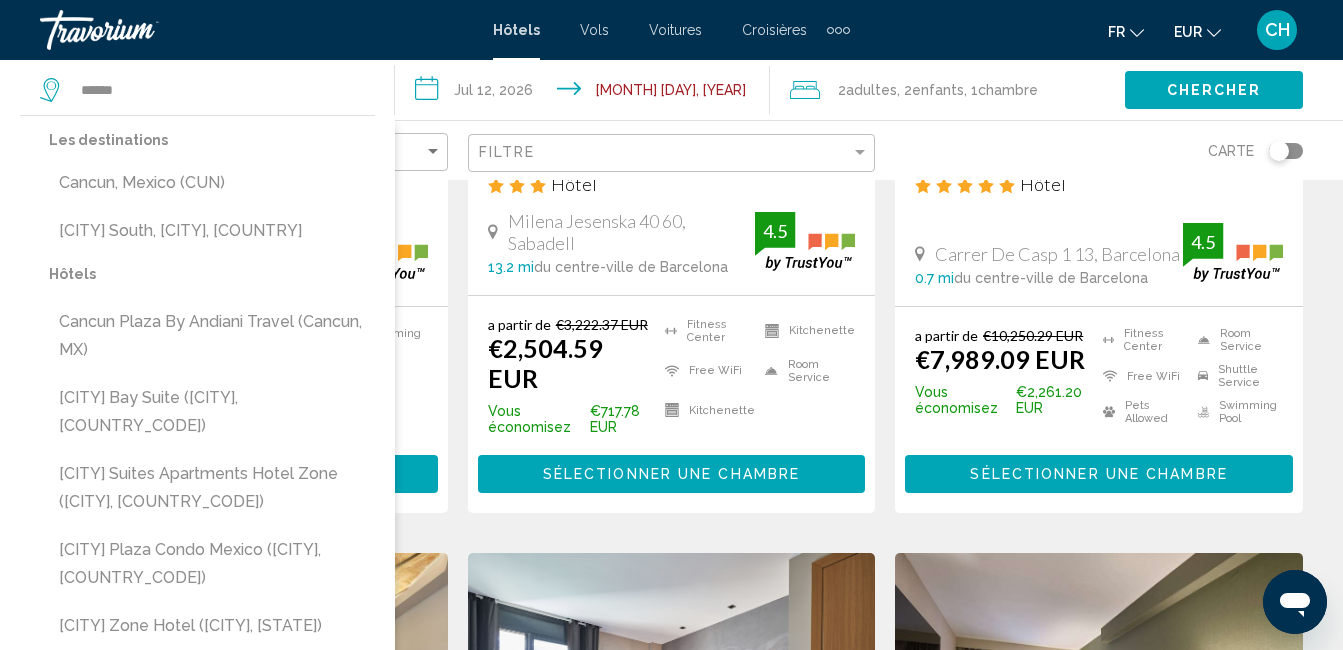 drag, startPoint x: 186, startPoint y: 142, endPoint x: 158, endPoint y: 182, distance: 48.82622 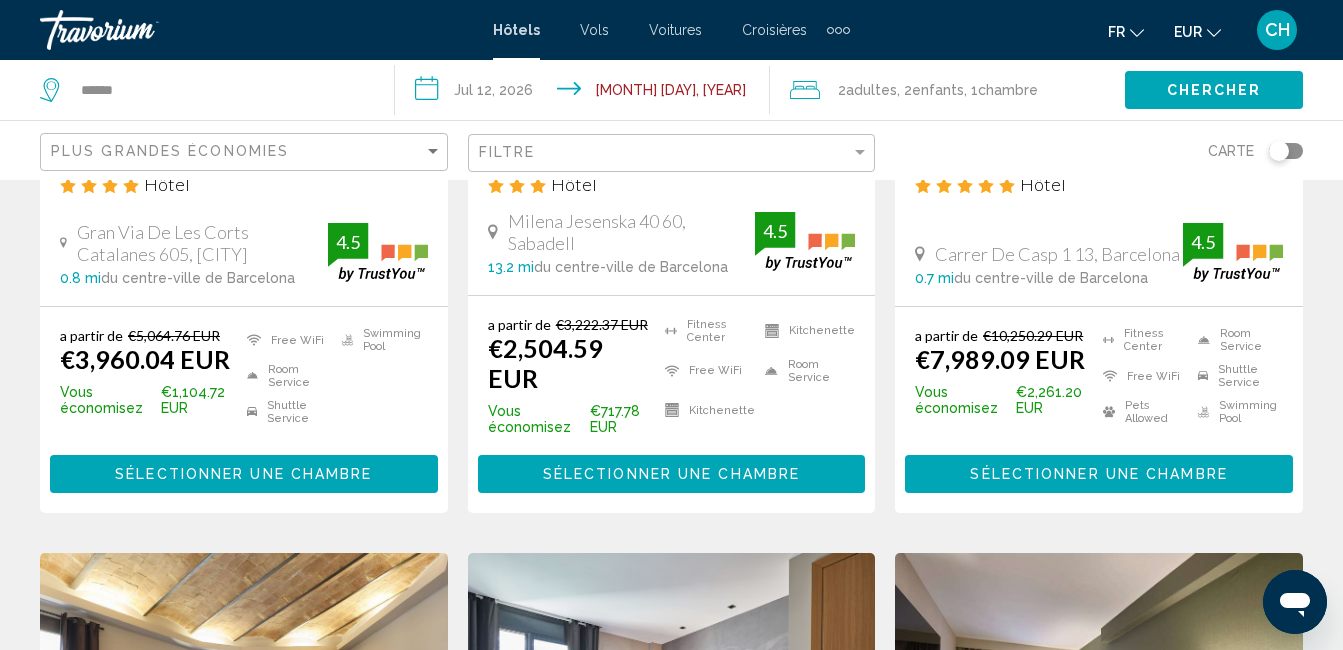 click on "Gran Via De Les Corts Catalanes 605, [CITY]" at bounding box center [202, 243] 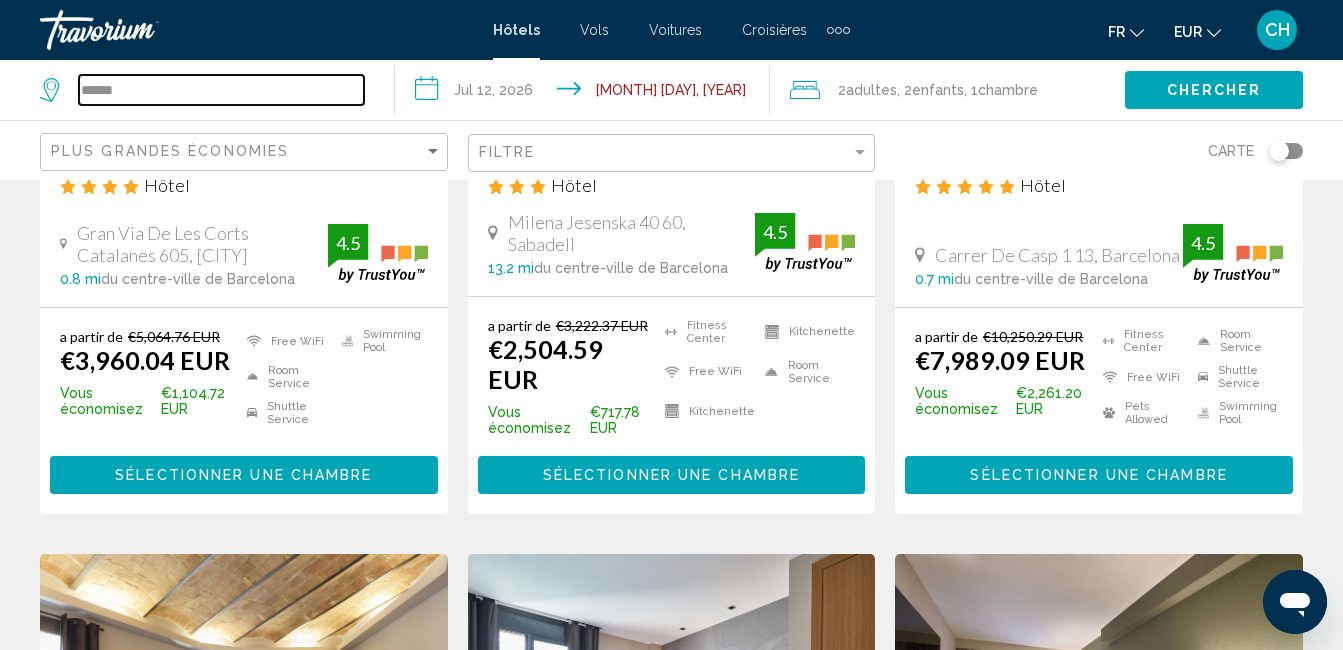 click on "******" at bounding box center [221, 90] 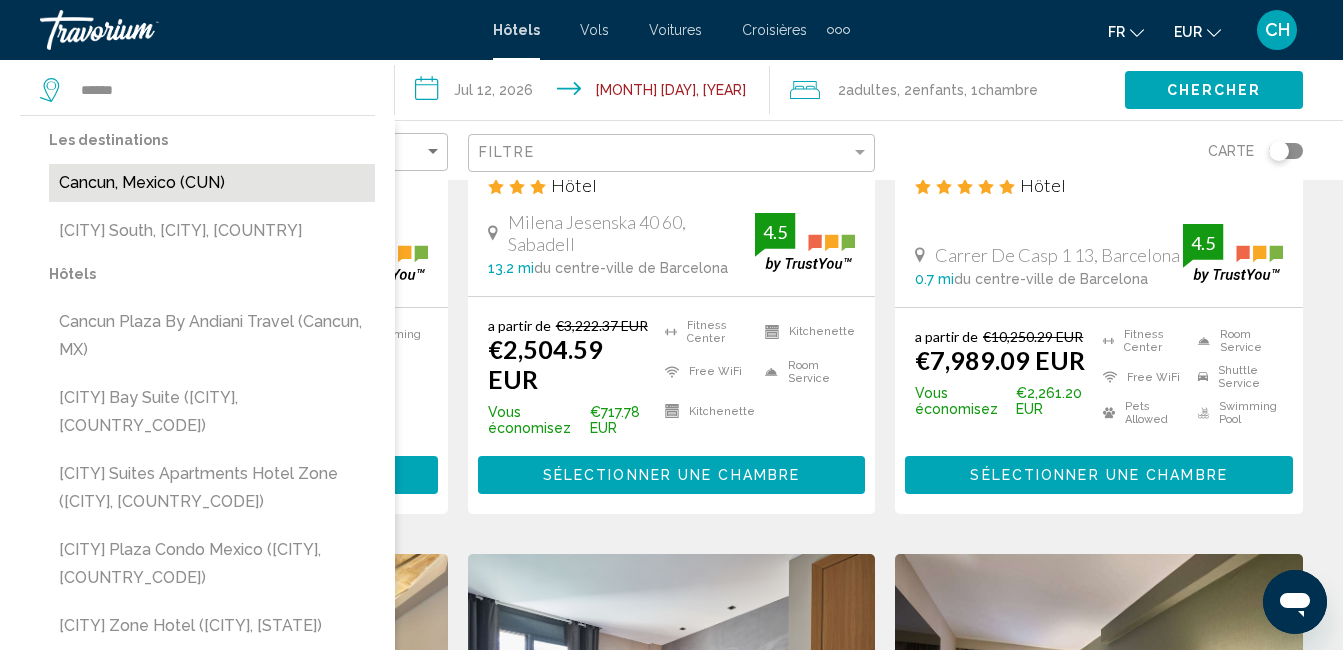 click on "Cancun, Mexico (CUN)" at bounding box center [212, 183] 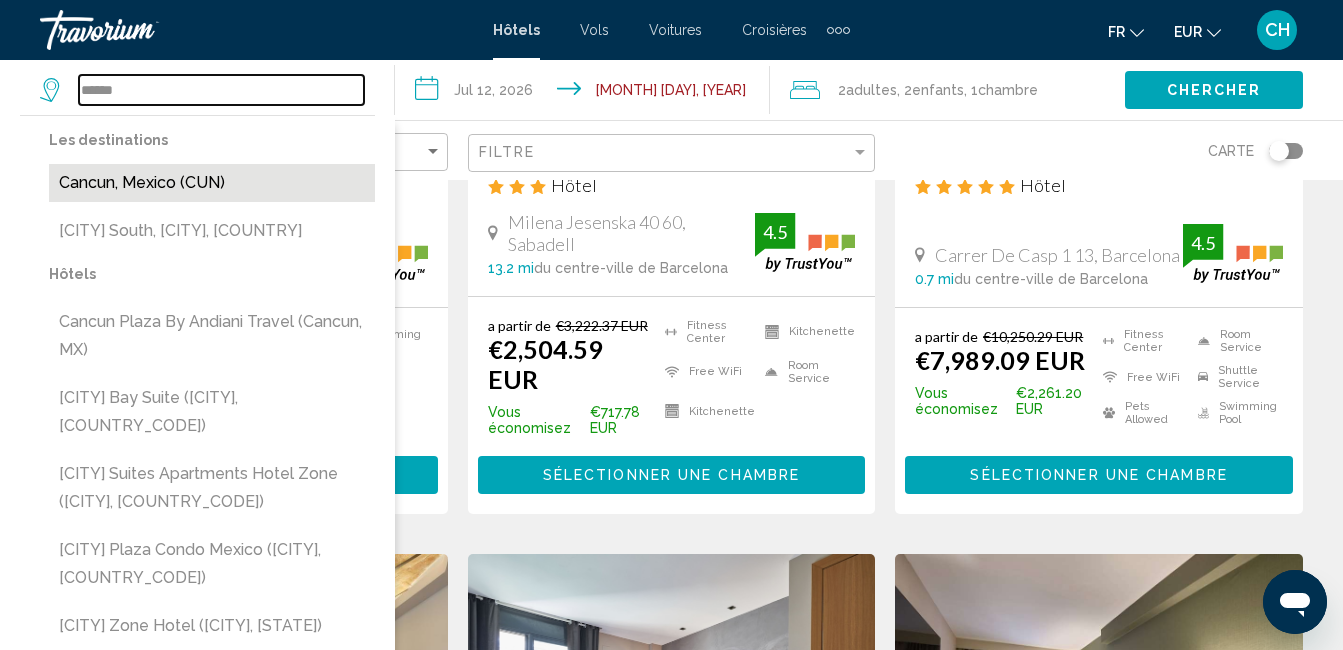 type on "**********" 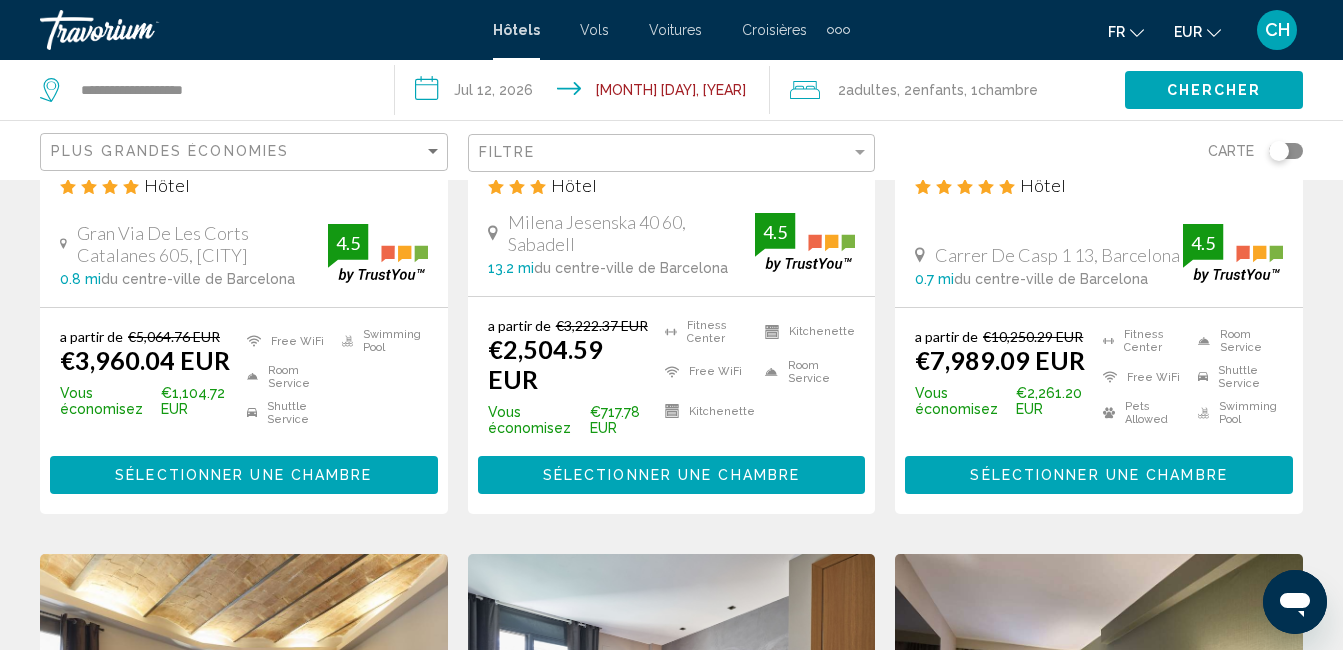 click on "Chercher" 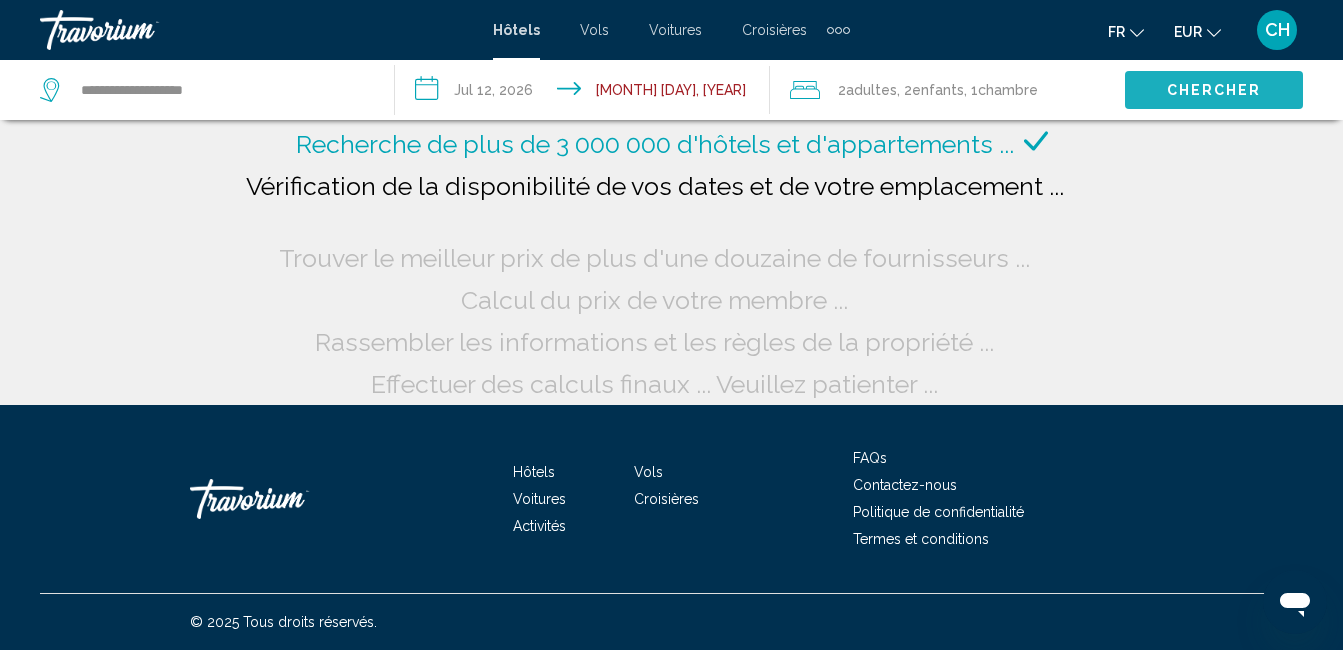 scroll, scrollTop: 7, scrollLeft: 0, axis: vertical 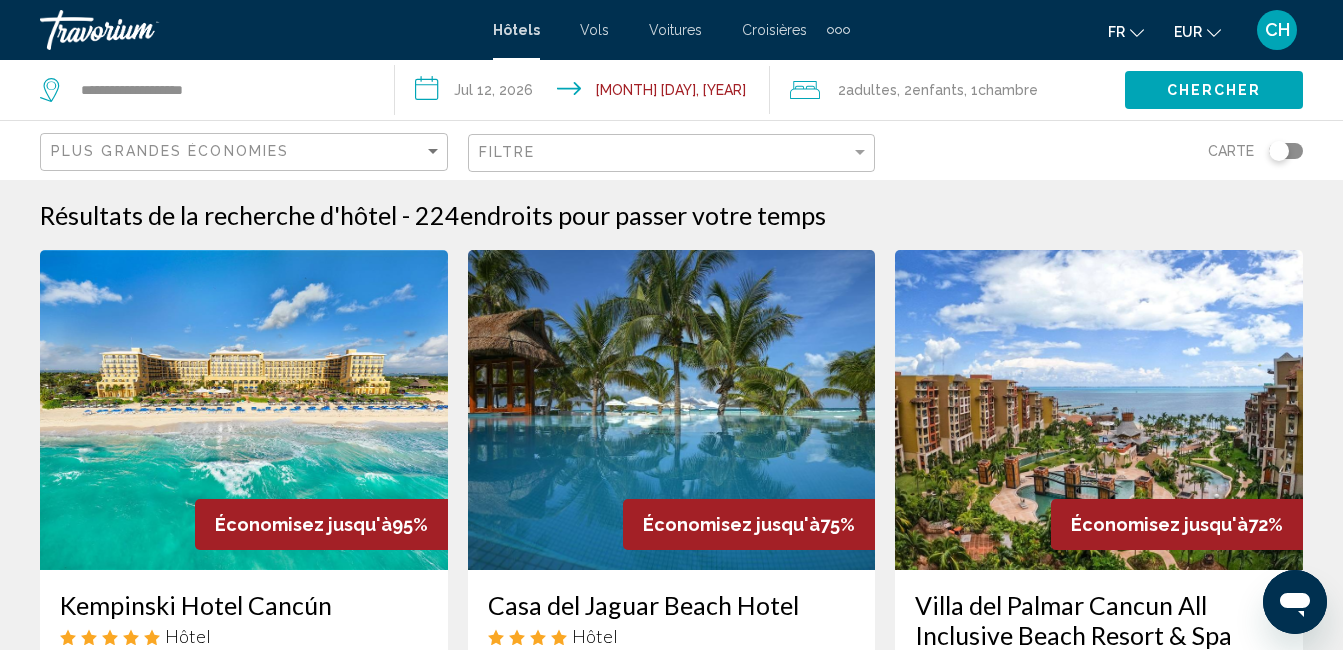 type 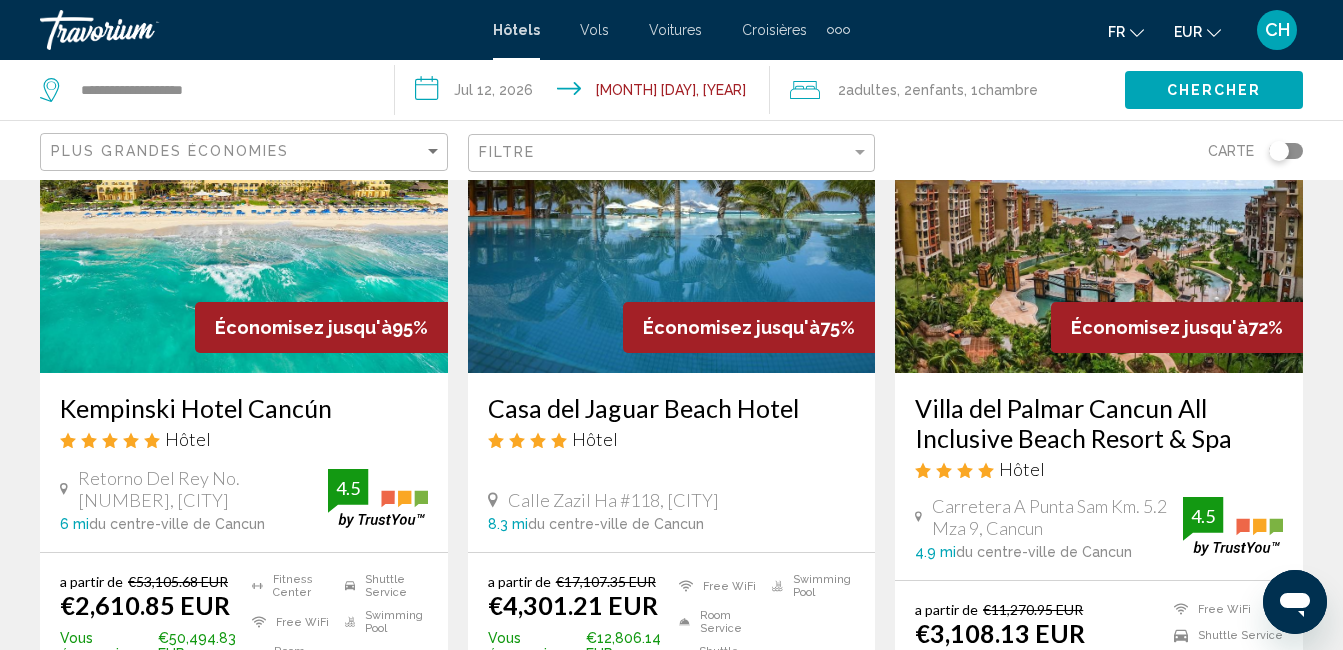 scroll, scrollTop: 200, scrollLeft: 0, axis: vertical 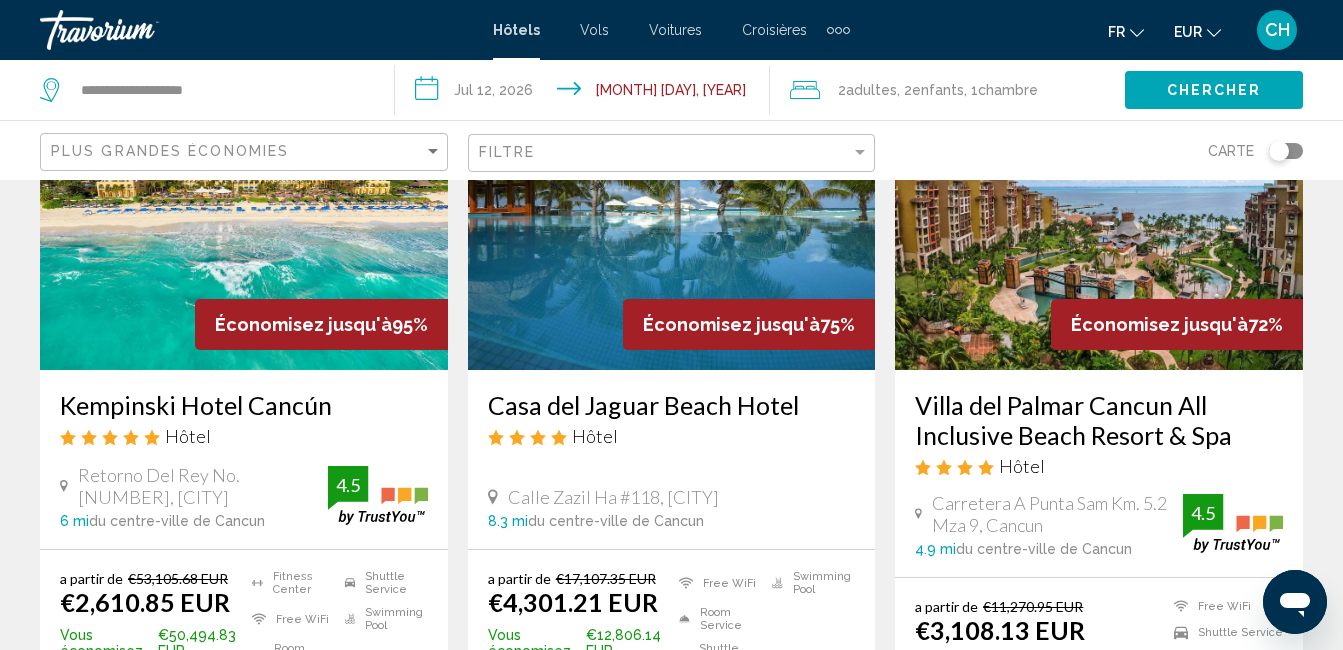 click on "Kempinski Hotel Cancún" at bounding box center (244, 405) 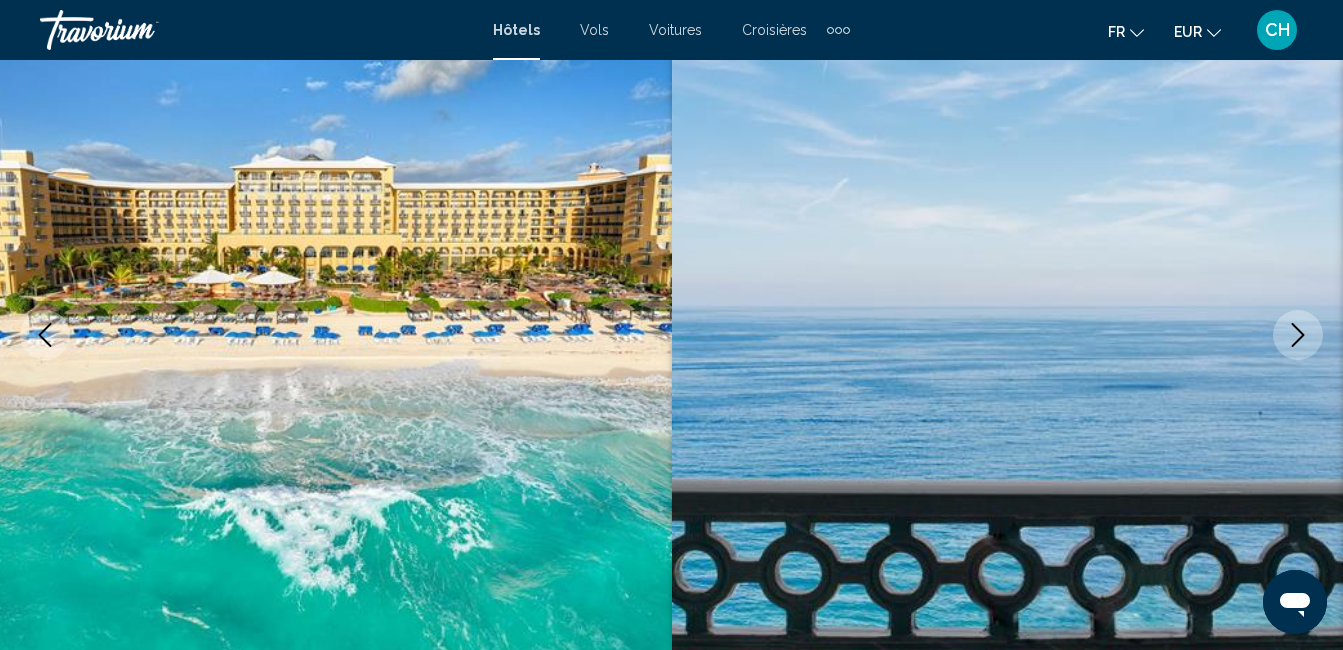 scroll, scrollTop: 210, scrollLeft: 0, axis: vertical 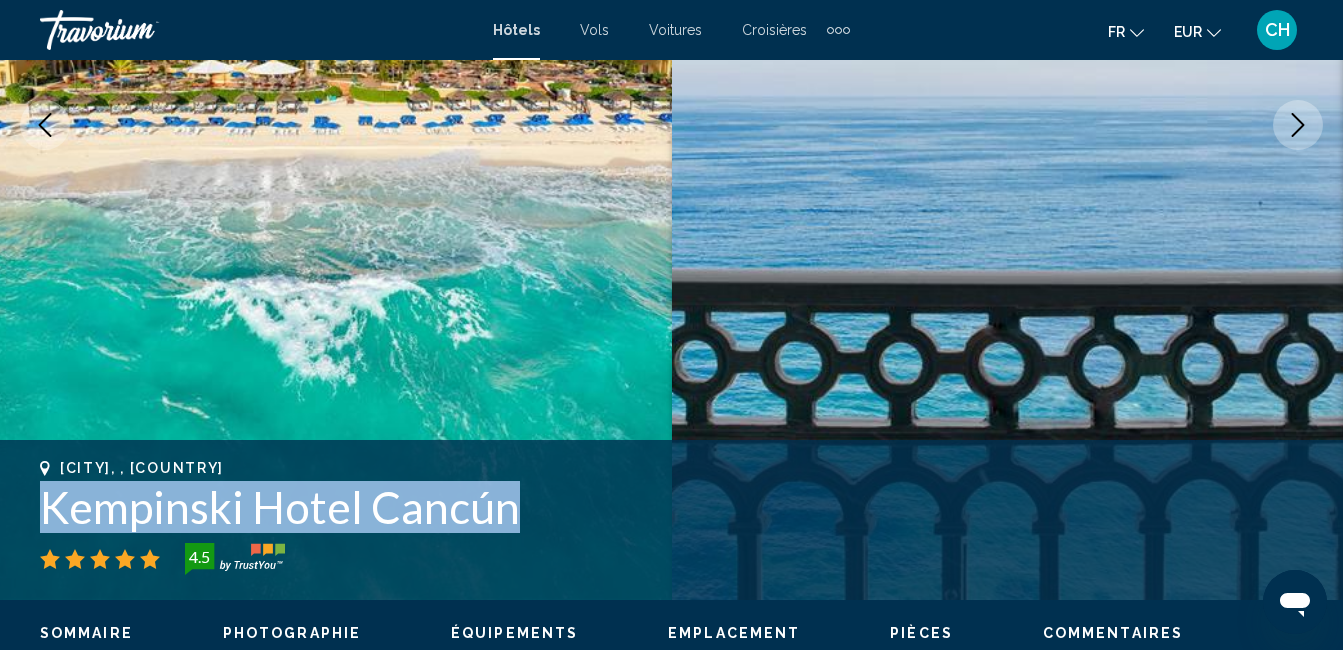 drag, startPoint x: 516, startPoint y: 510, endPoint x: 50, endPoint y: 518, distance: 466.06866 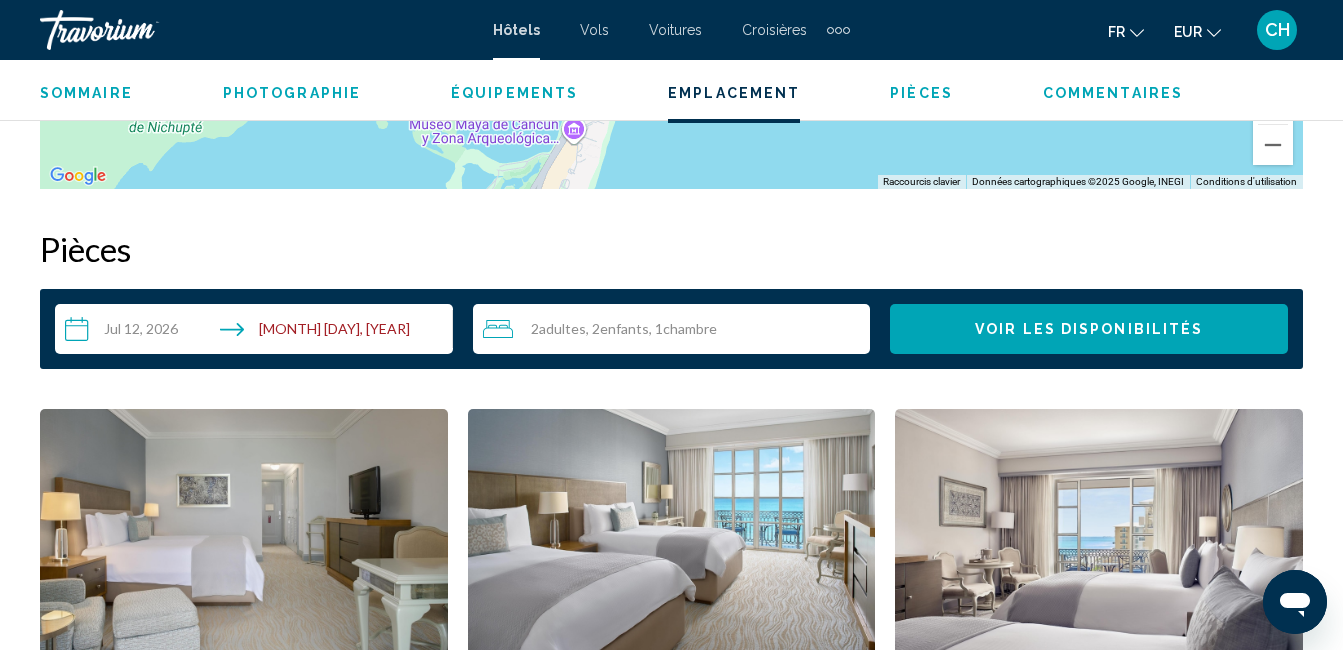 scroll, scrollTop: 2880, scrollLeft: 0, axis: vertical 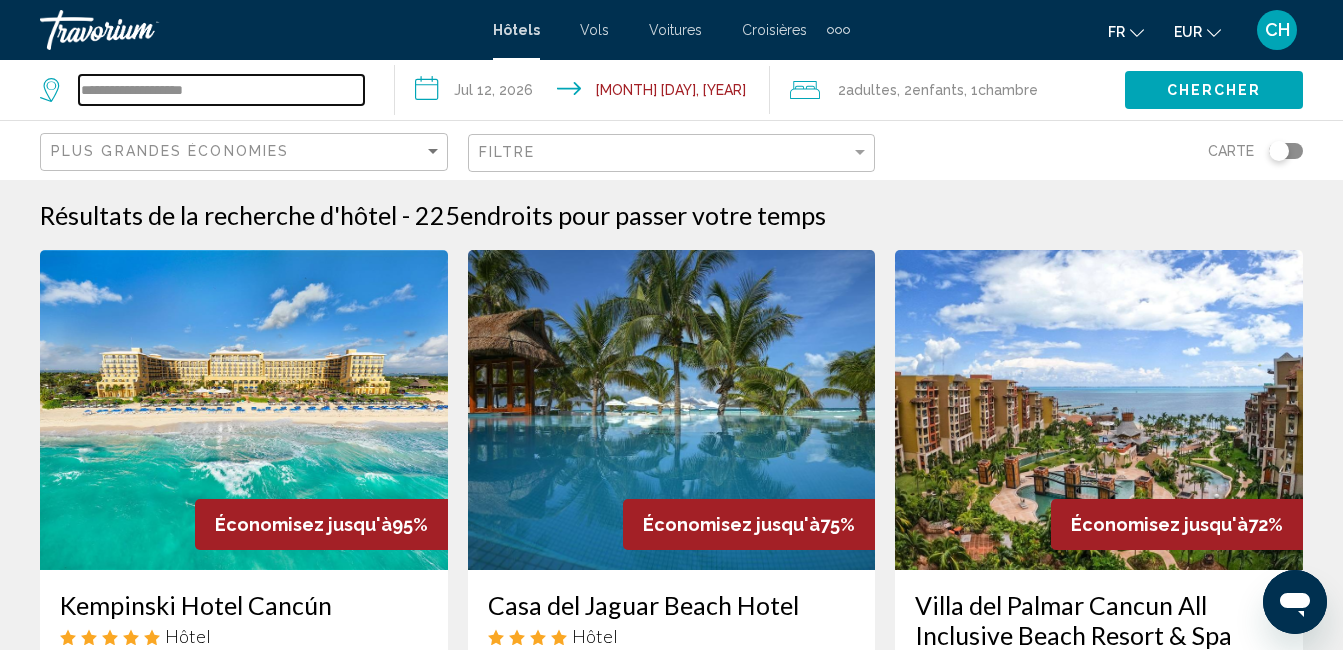 click on "**********" at bounding box center (221, 90) 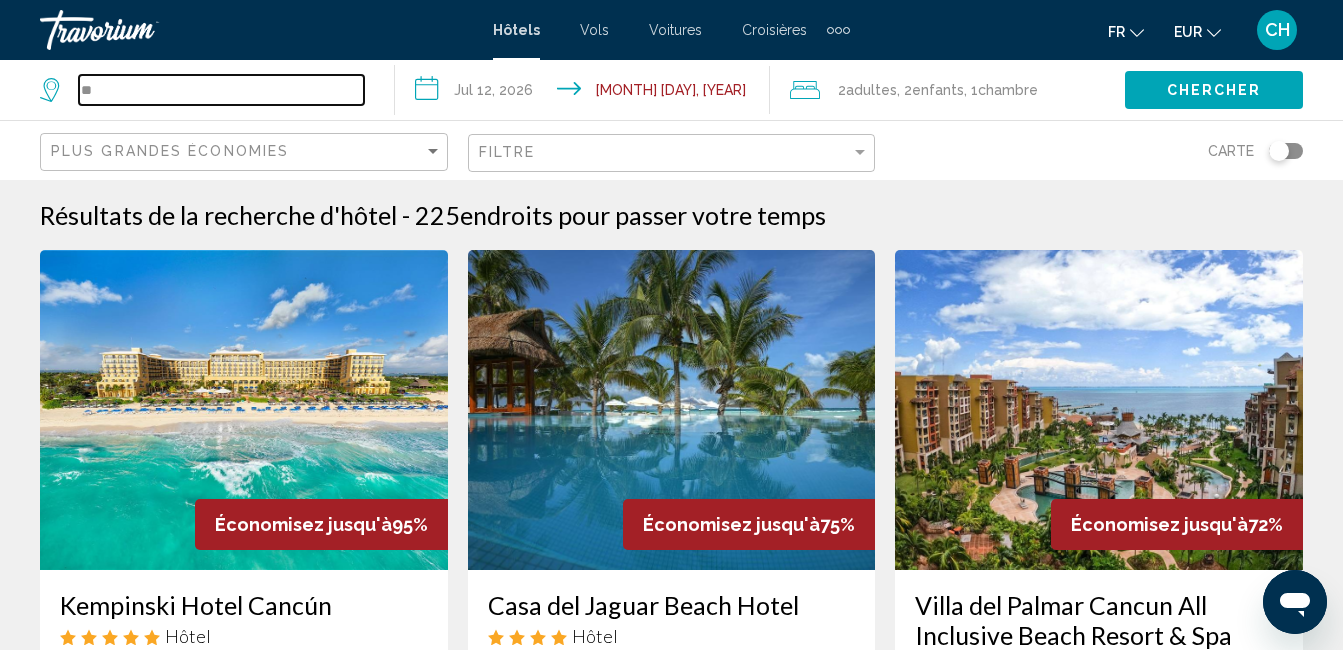 type on "*" 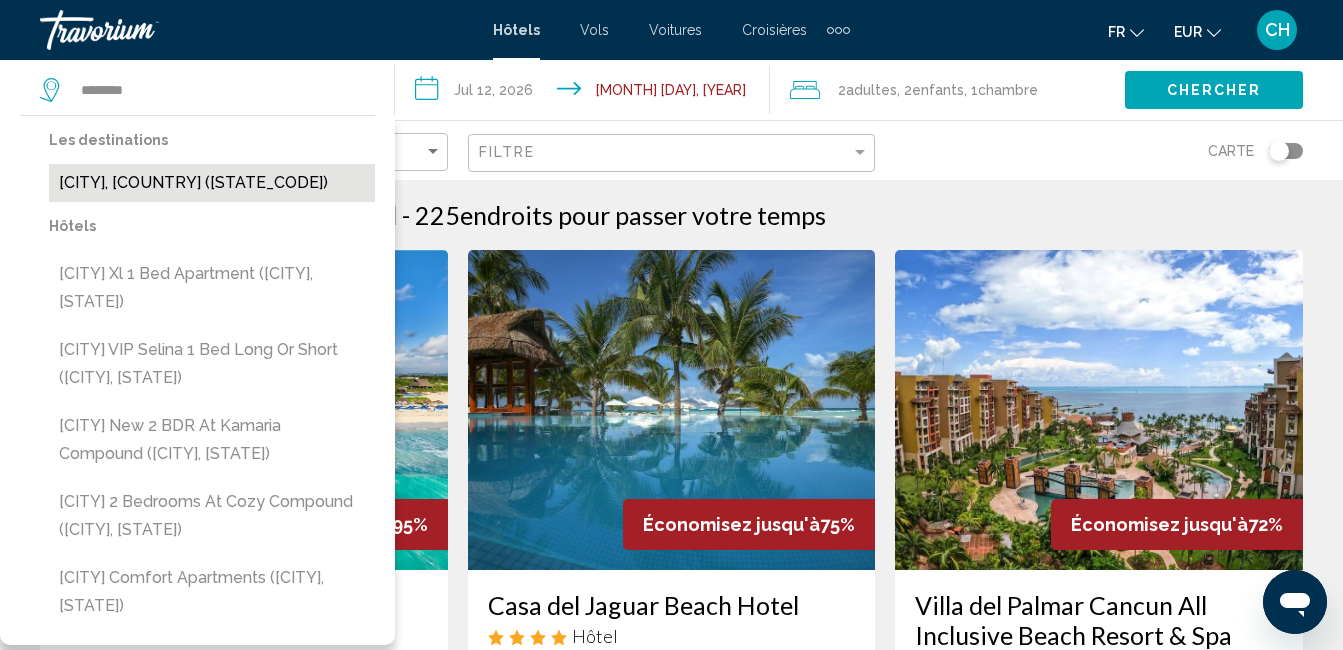 click on "[CITY], [COUNTRY] ([STATE_CODE])" at bounding box center [212, 183] 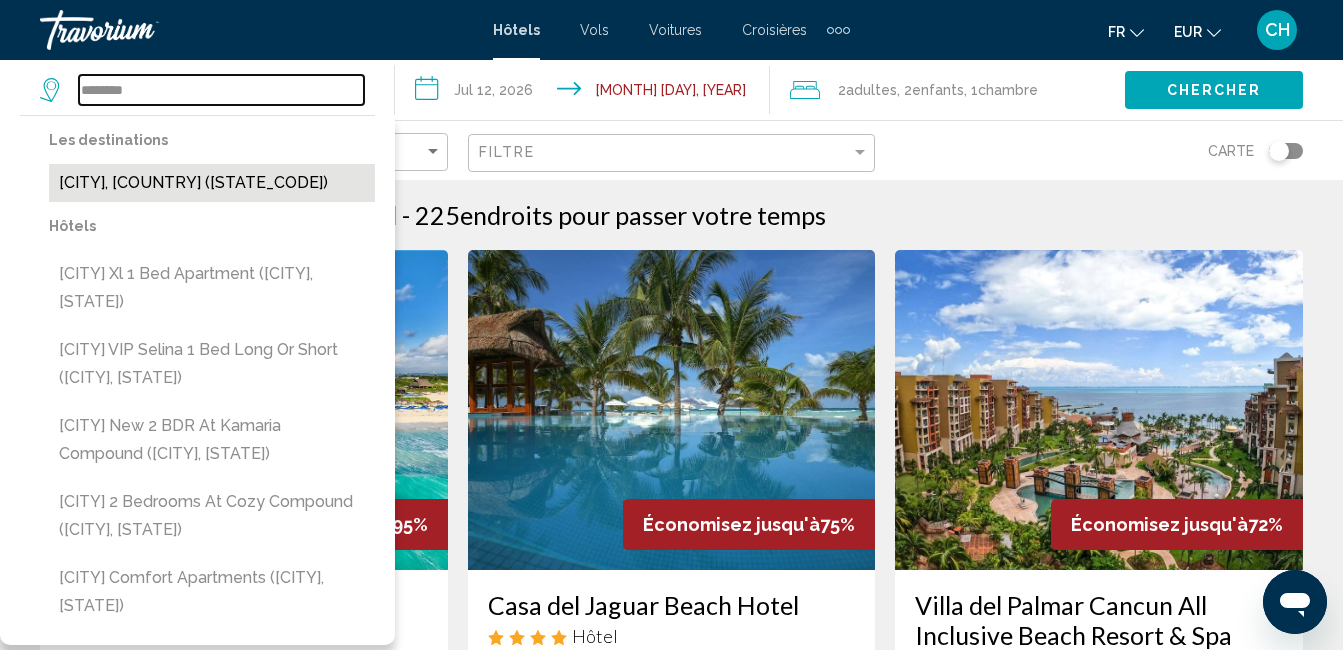 type on "**********" 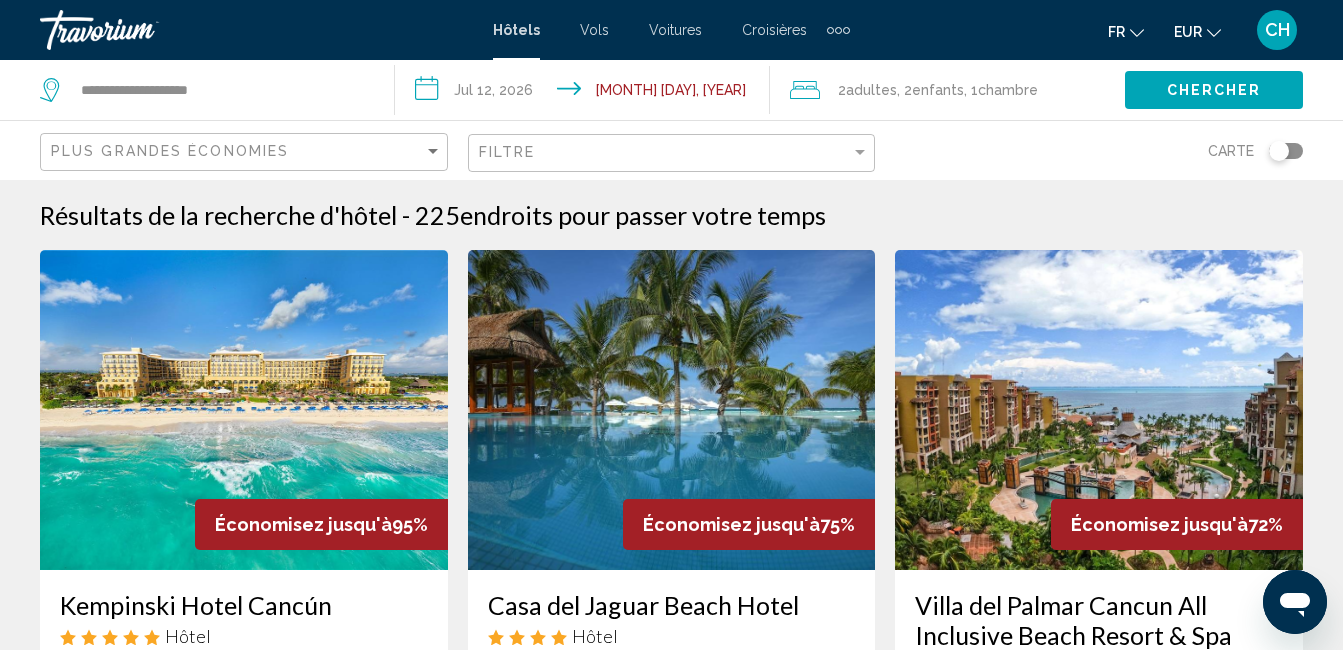 click on "**********" at bounding box center [586, 93] 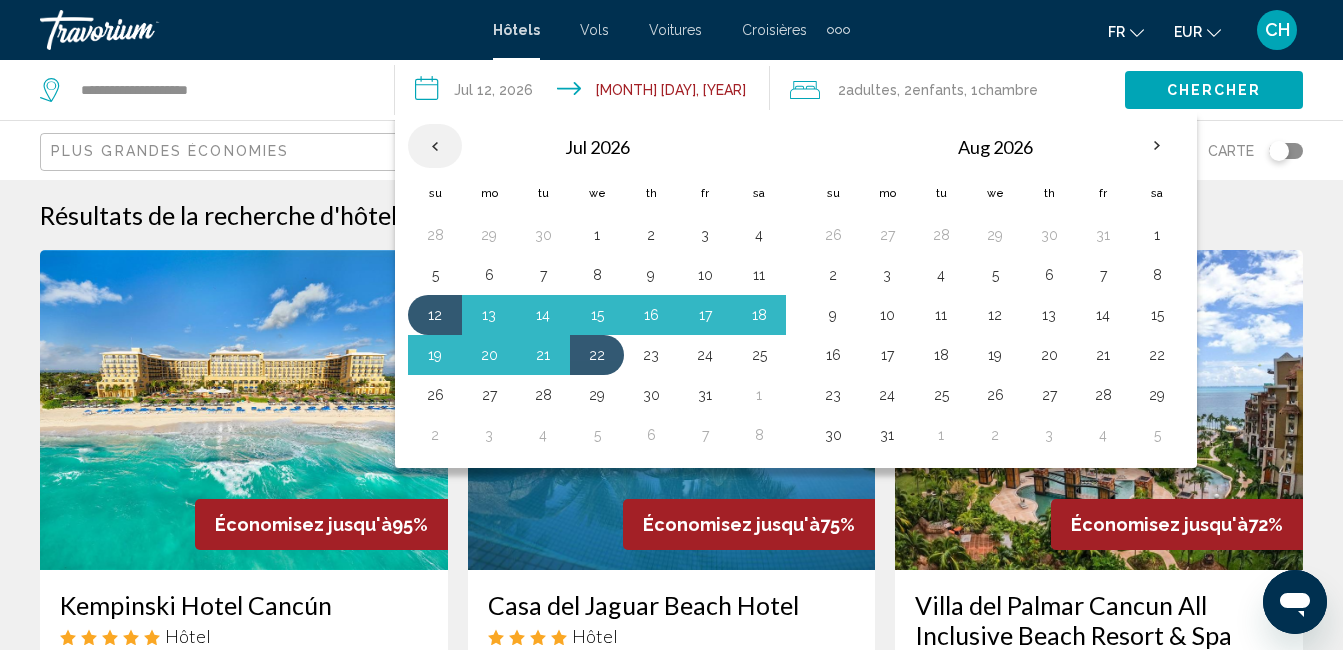 click at bounding box center [435, 146] 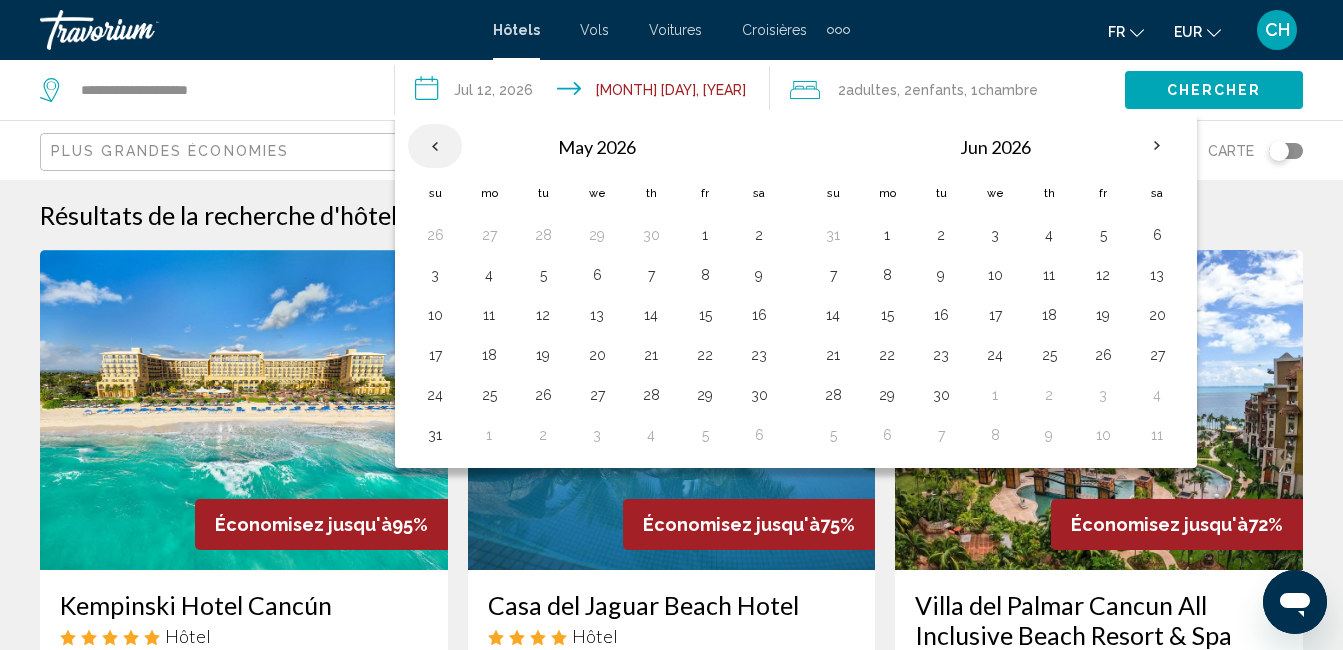 click at bounding box center [435, 146] 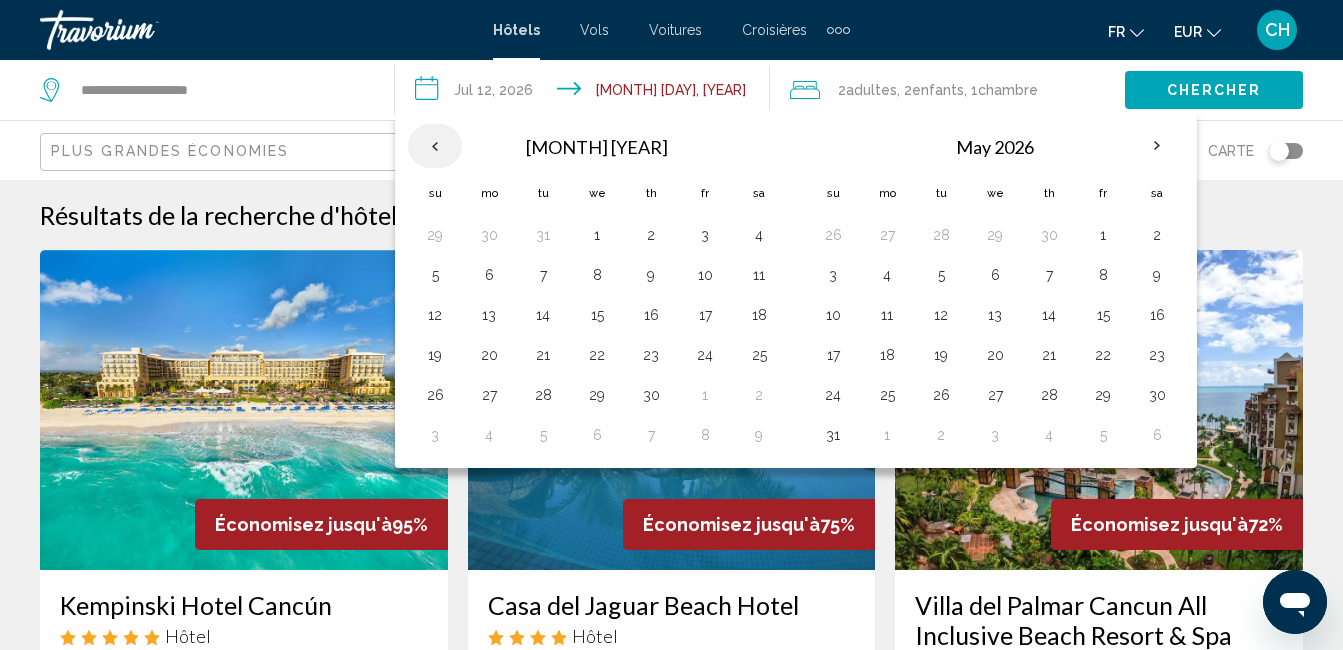 click at bounding box center (435, 146) 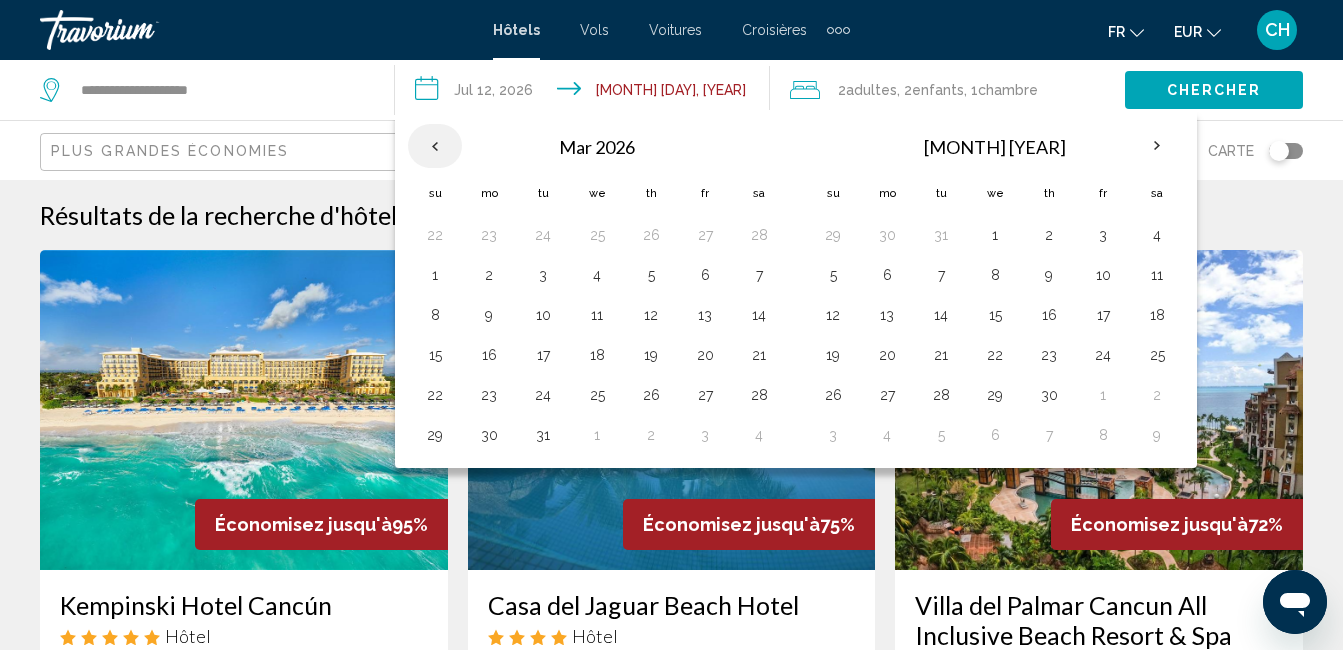 click at bounding box center [435, 146] 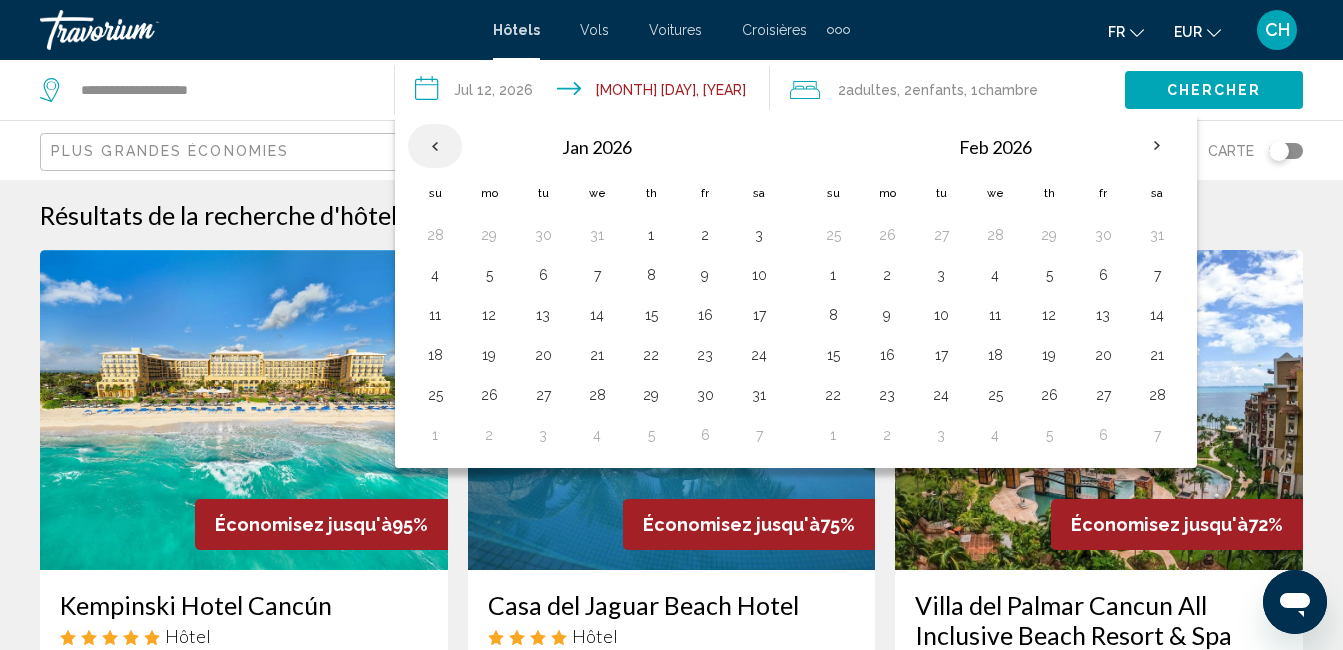 click at bounding box center [435, 146] 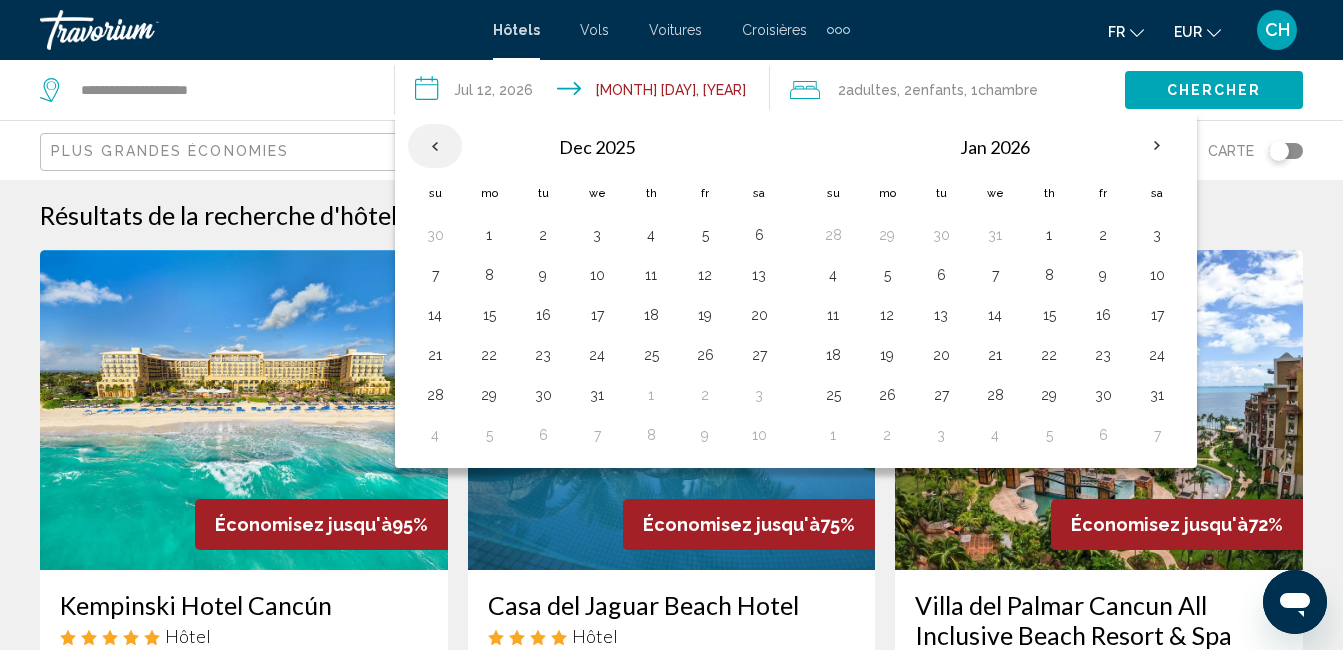 click at bounding box center (435, 146) 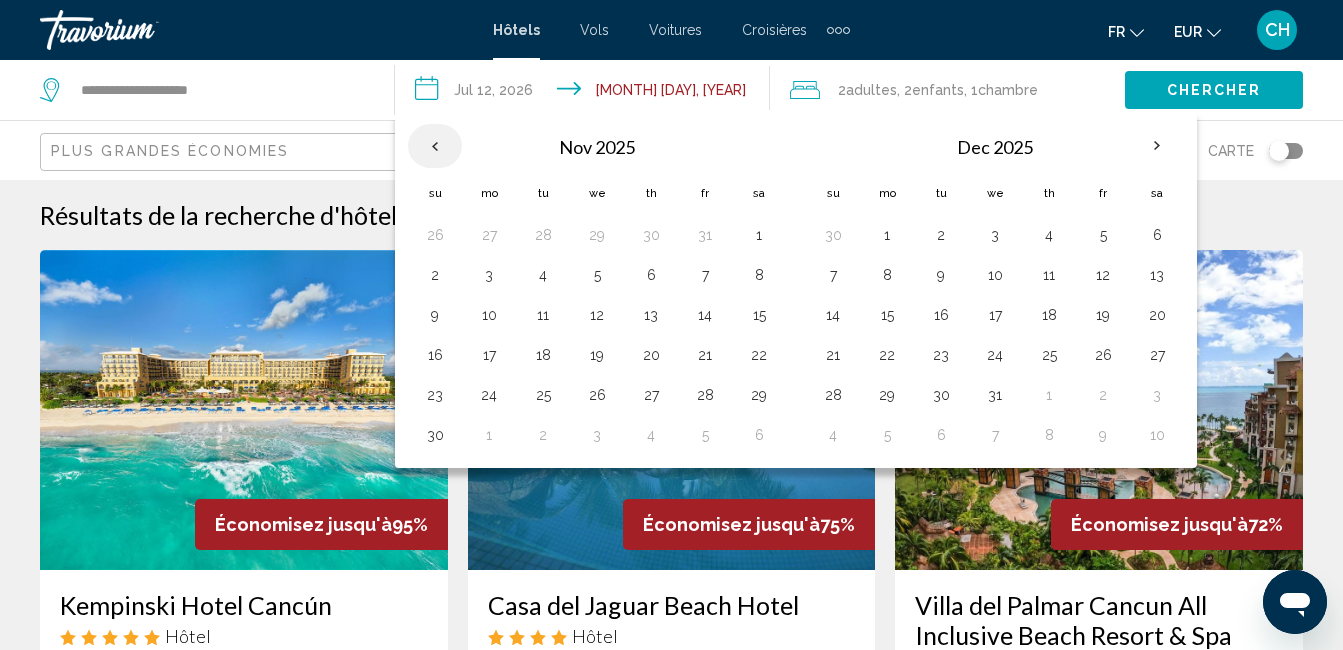 click at bounding box center (435, 146) 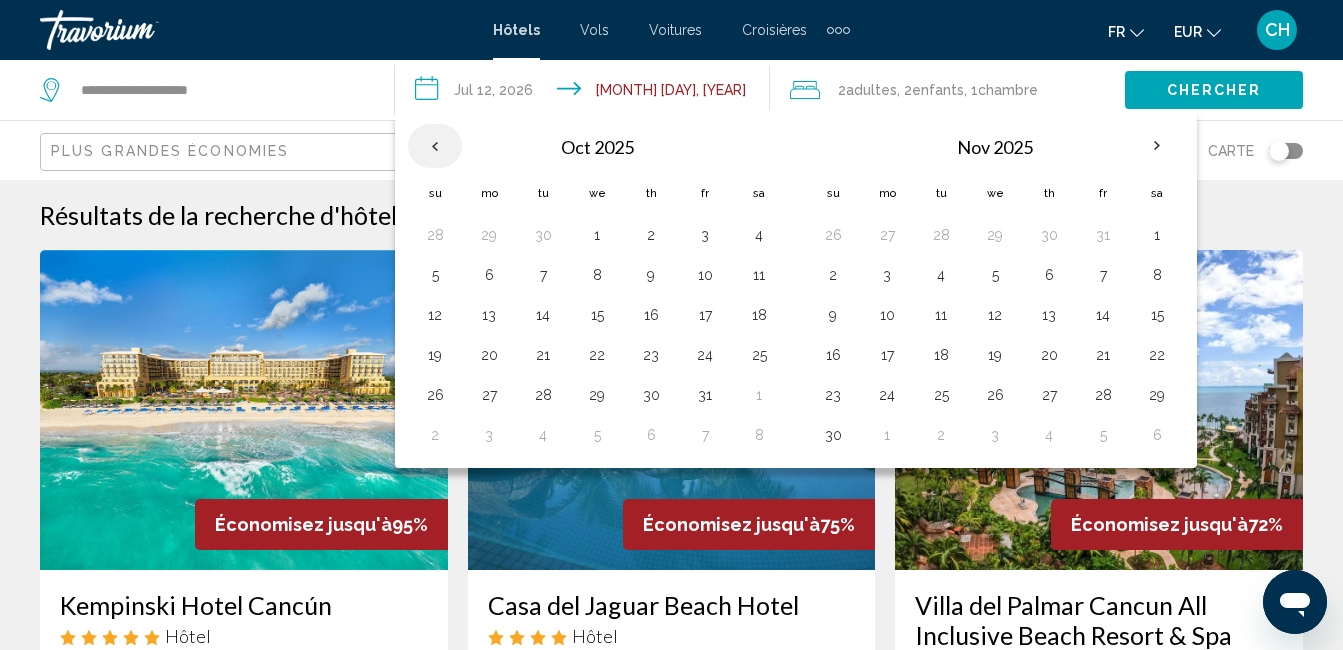 click at bounding box center (435, 146) 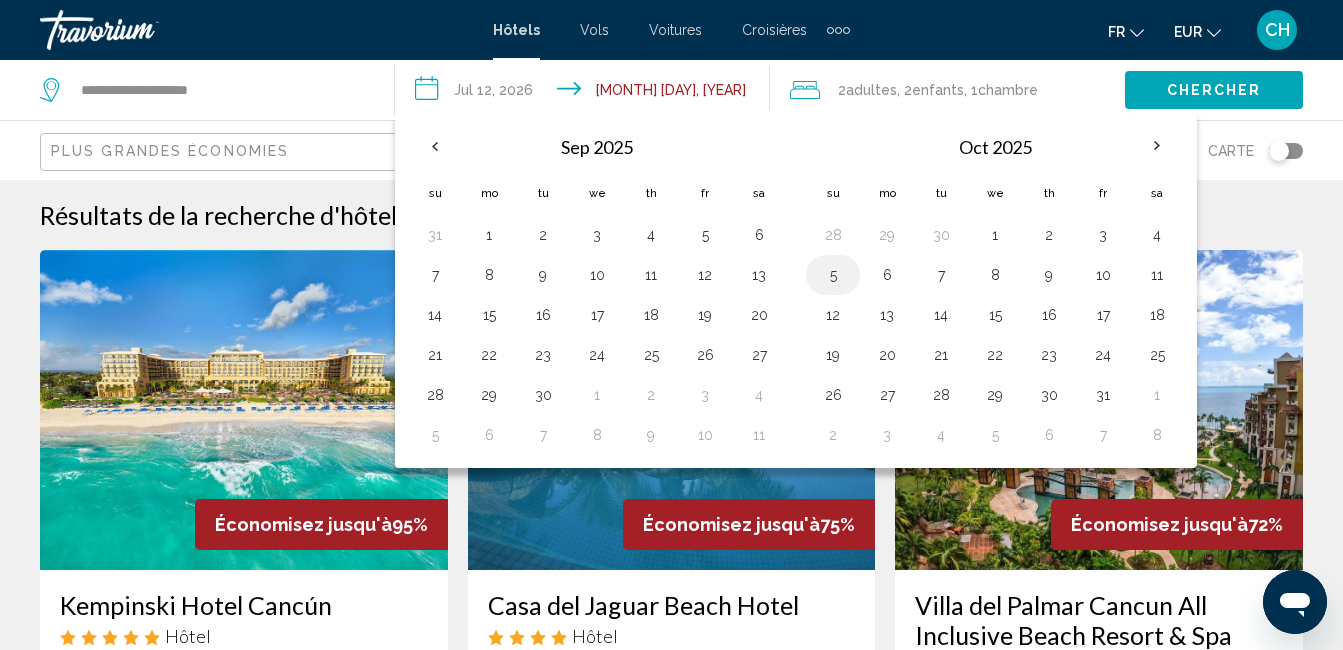 click on "5" at bounding box center [833, 275] 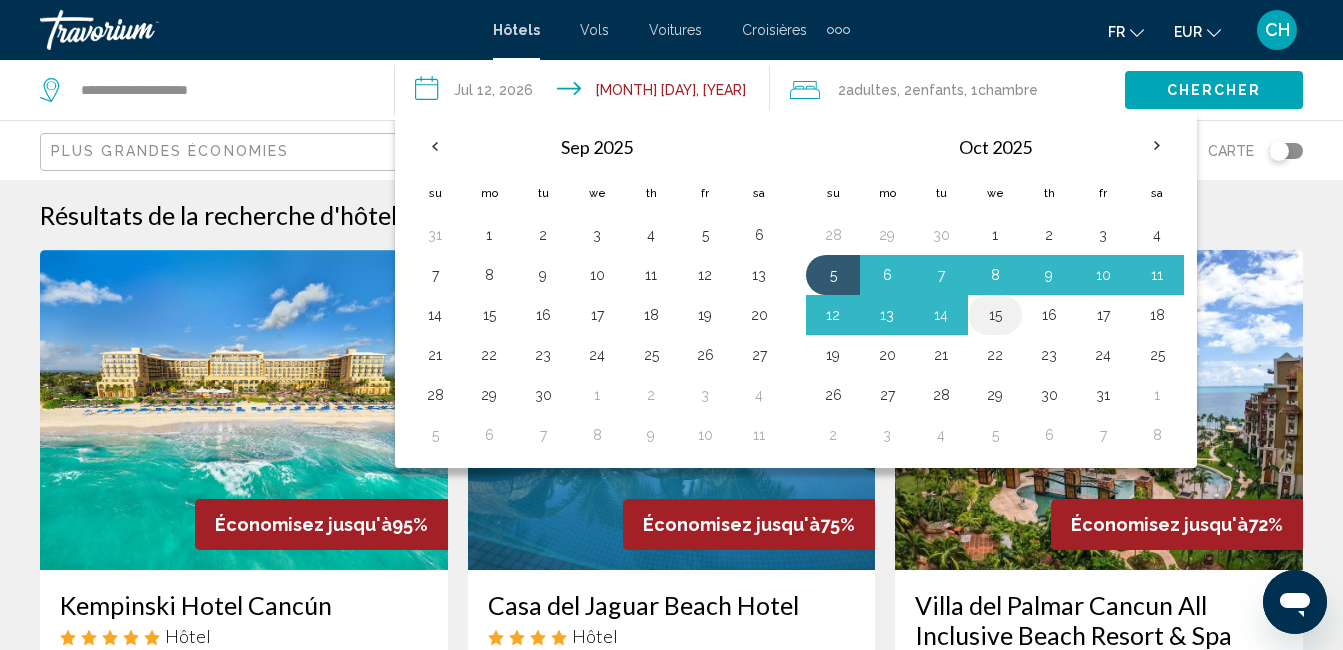 click on "15" at bounding box center (995, 315) 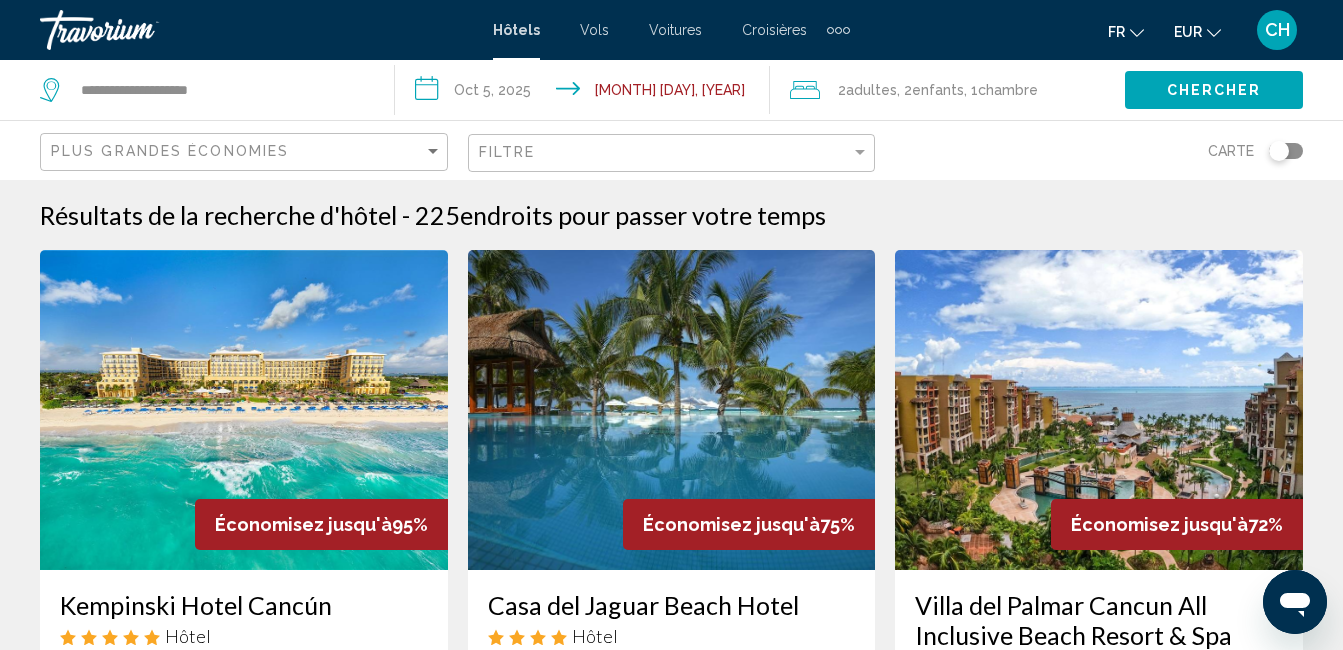 click on "Enfants" 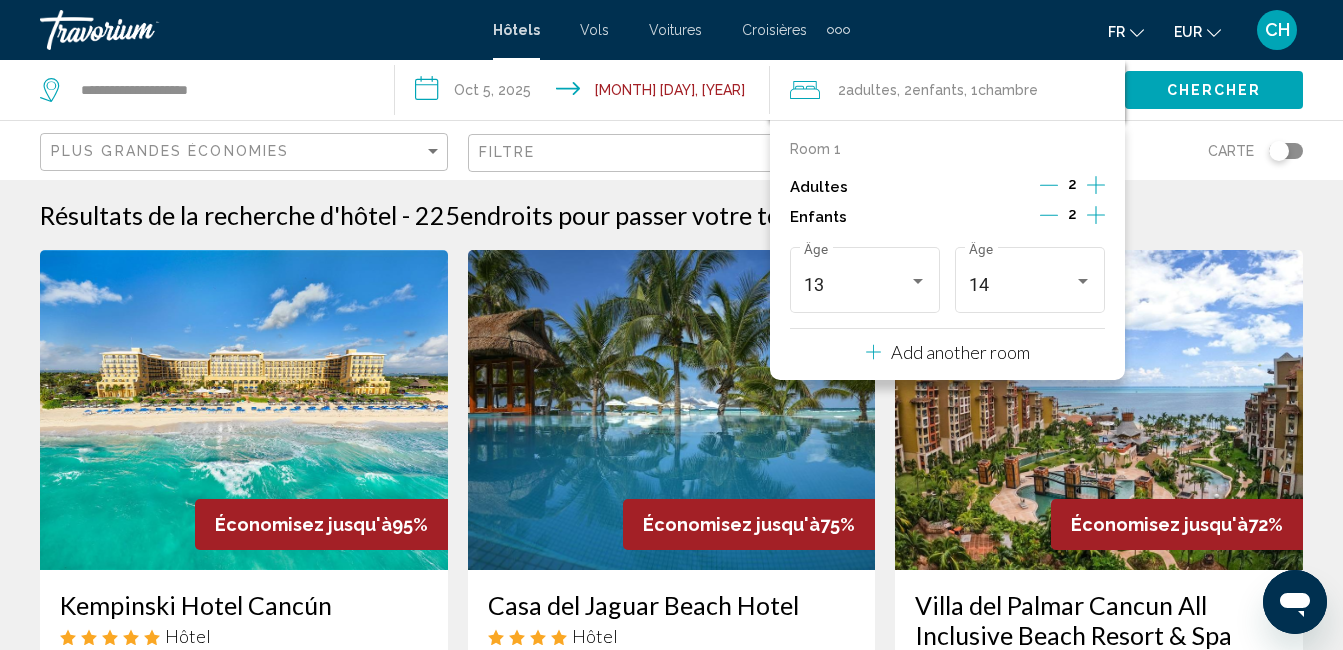 click 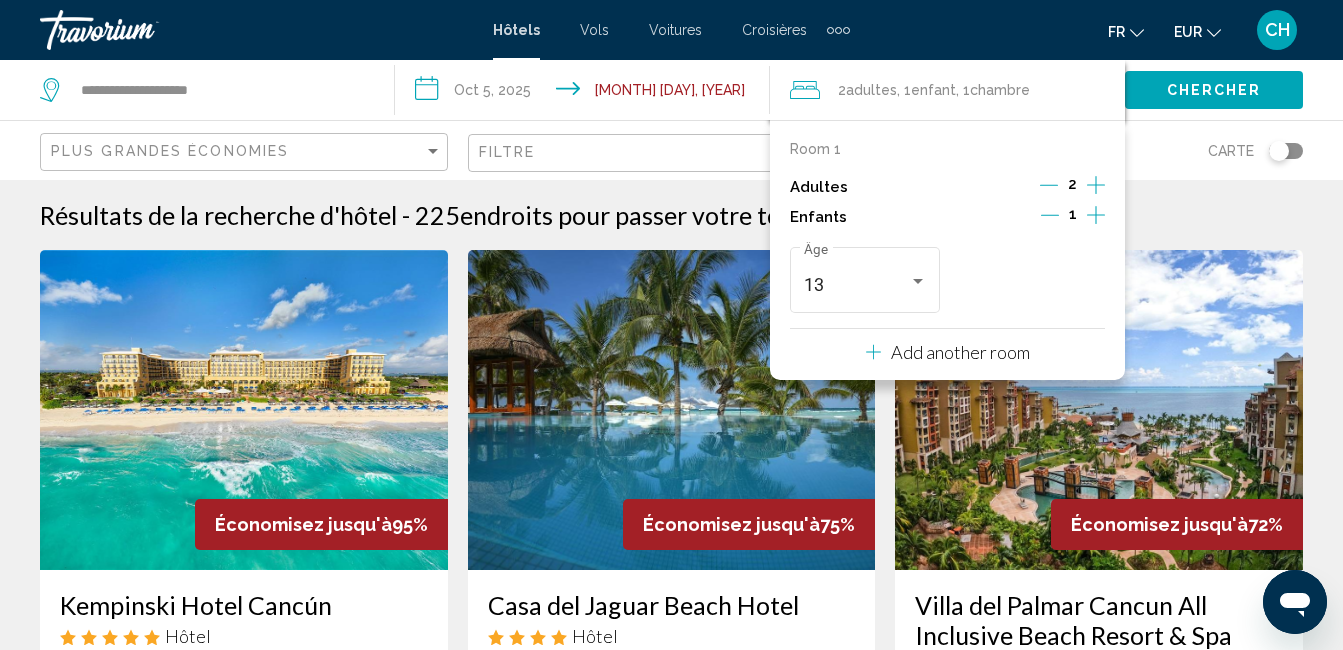 click 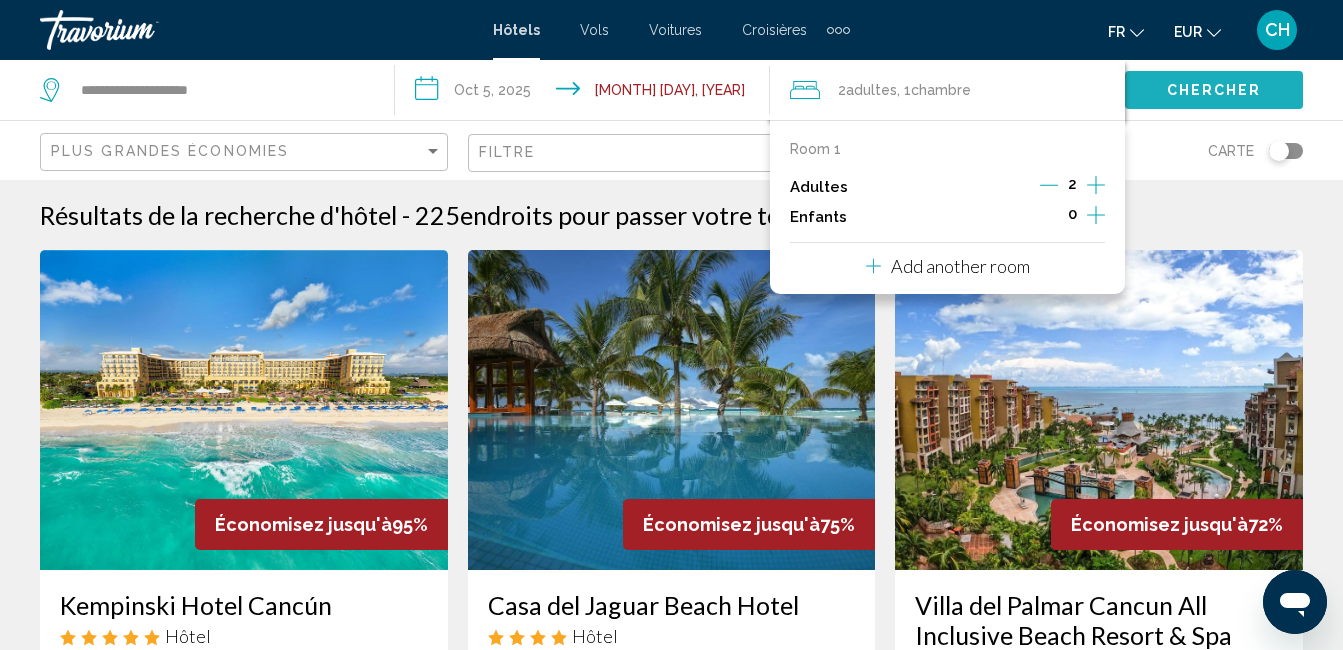 click on "Chercher" 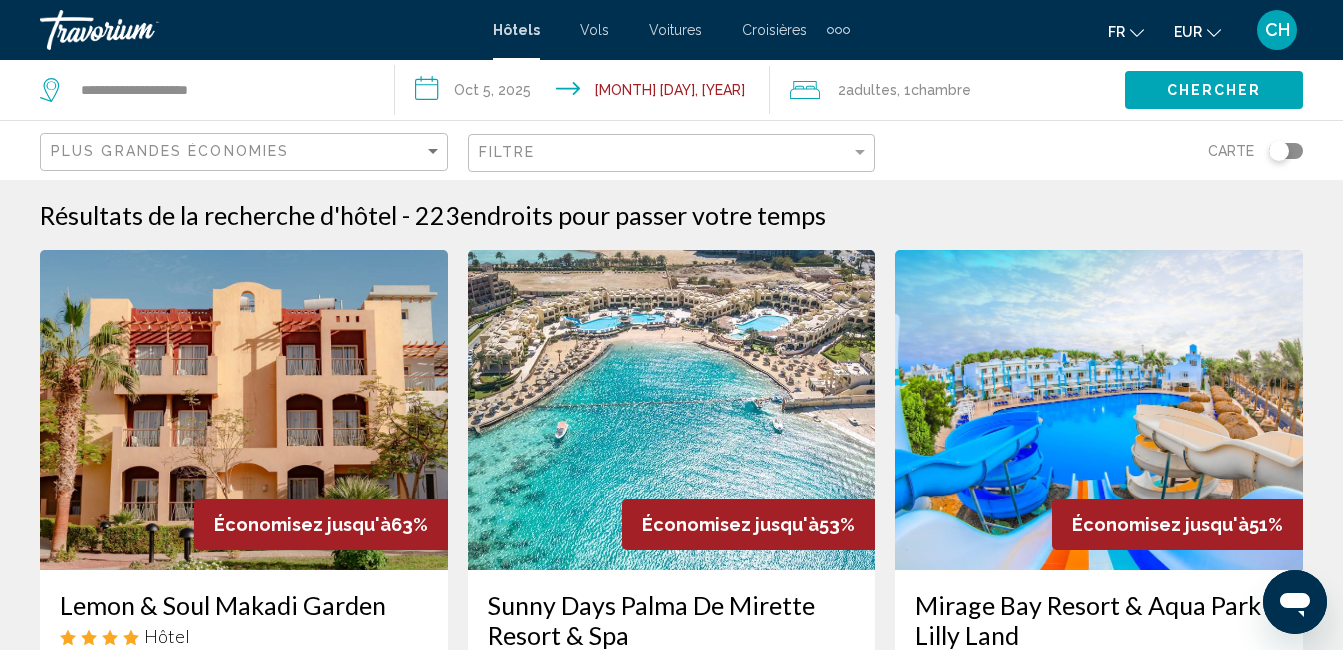 type 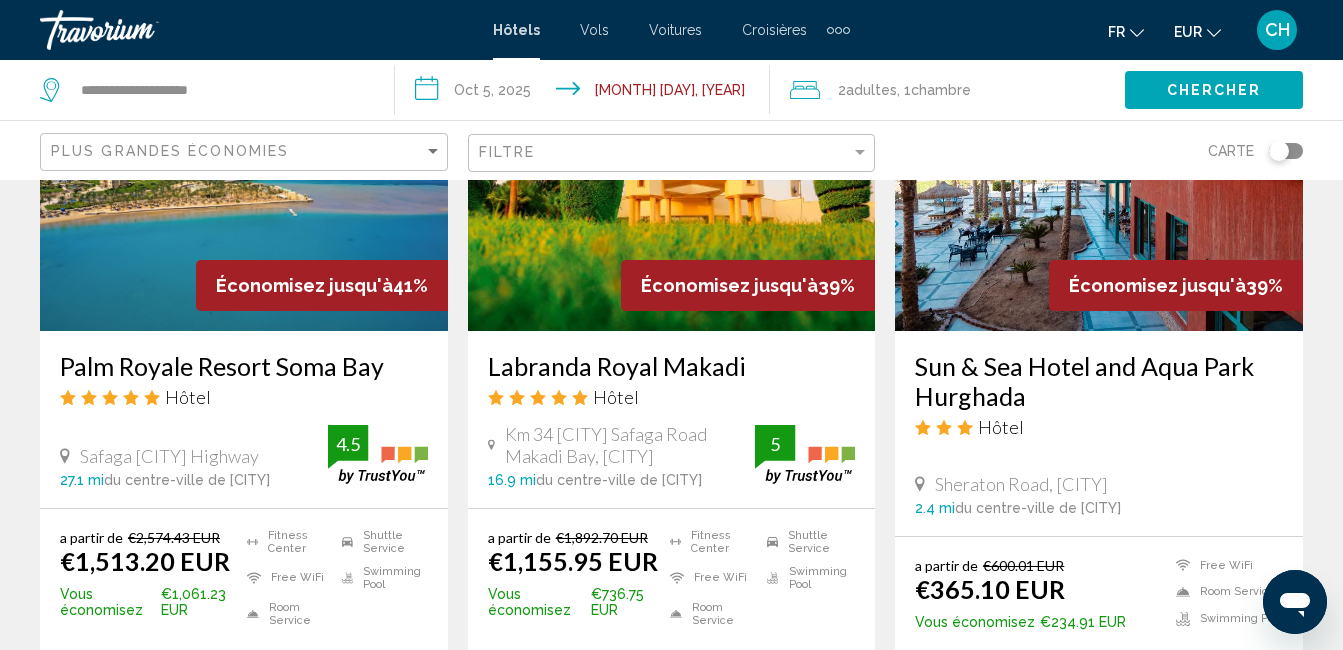 scroll, scrollTop: 2560, scrollLeft: 0, axis: vertical 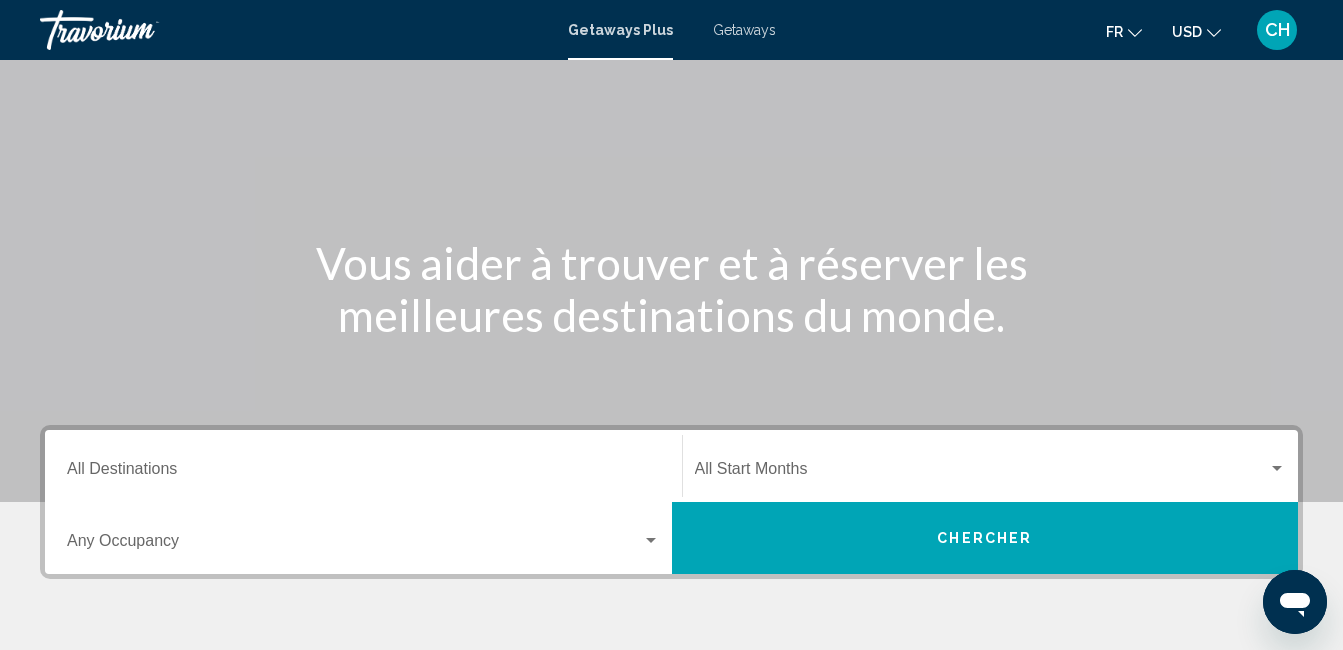 click on "Getaways" at bounding box center [744, 30] 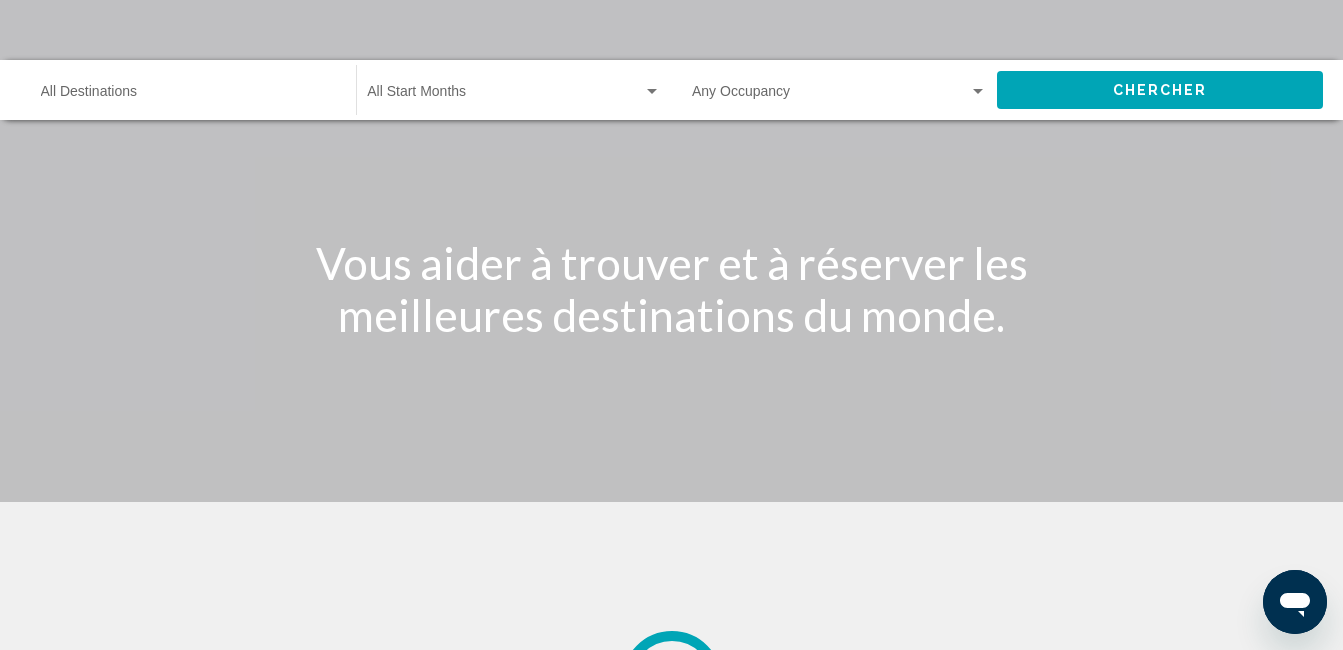 scroll, scrollTop: 0, scrollLeft: 0, axis: both 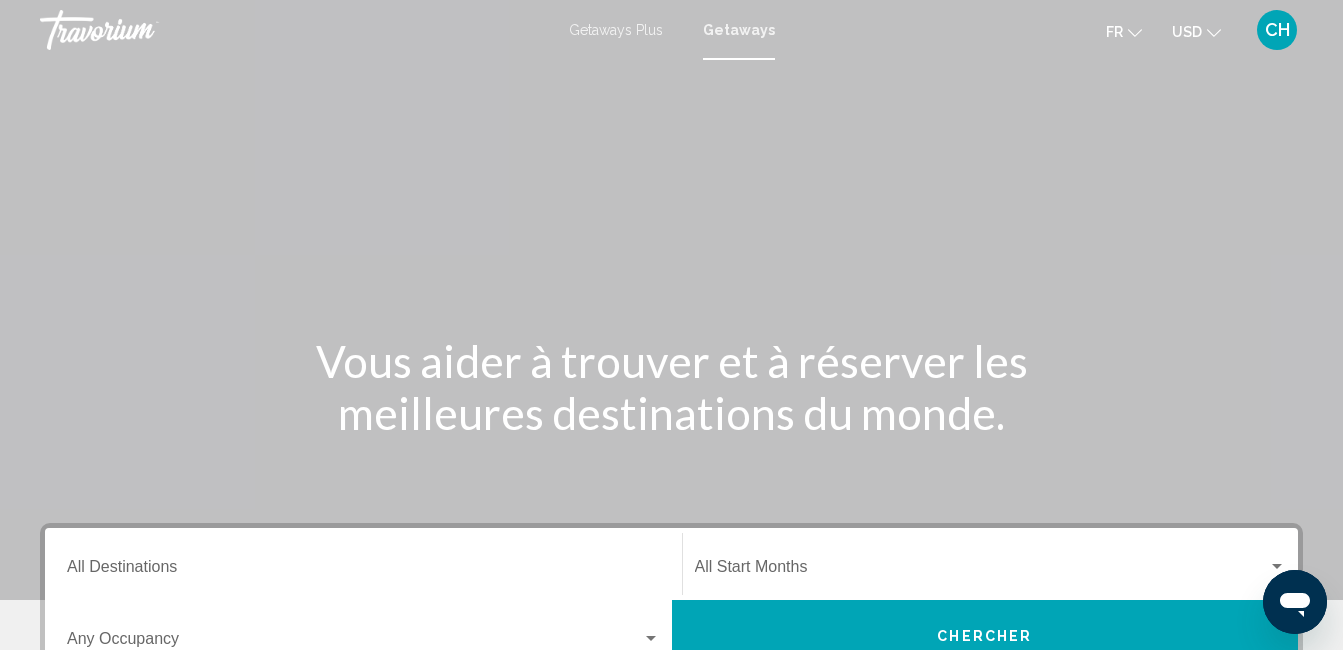 click on "Getaways" at bounding box center (739, 30) 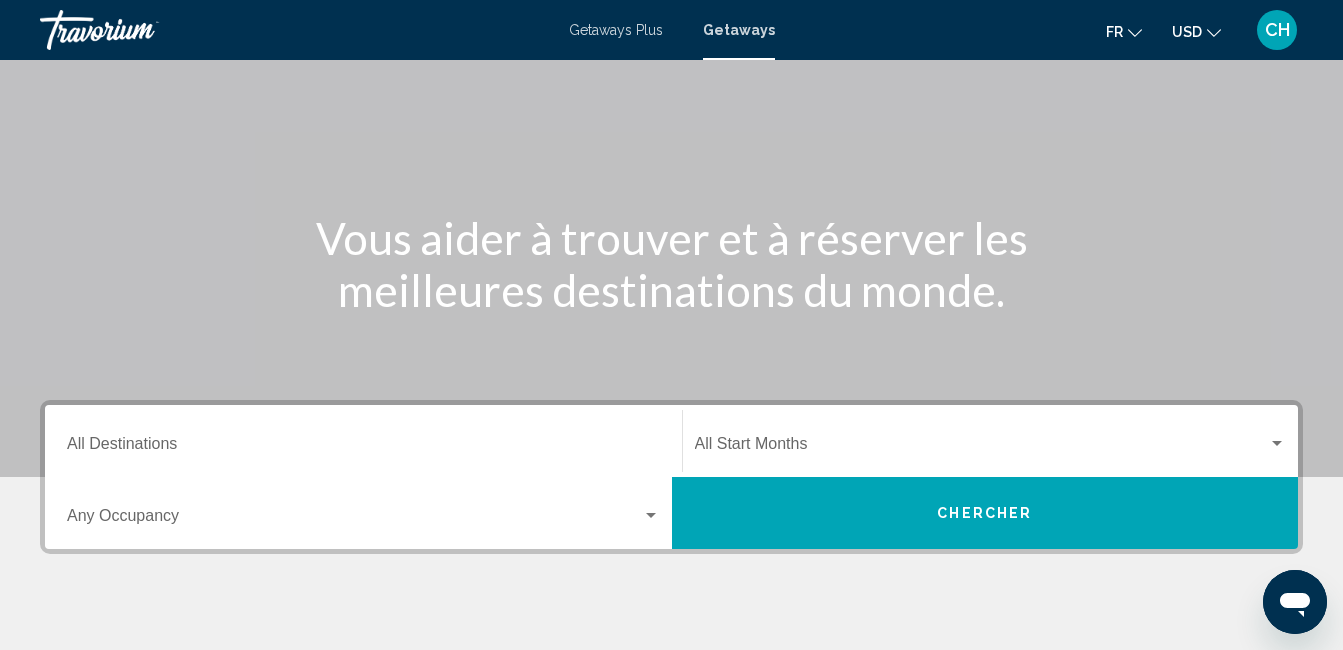 scroll, scrollTop: 127, scrollLeft: 0, axis: vertical 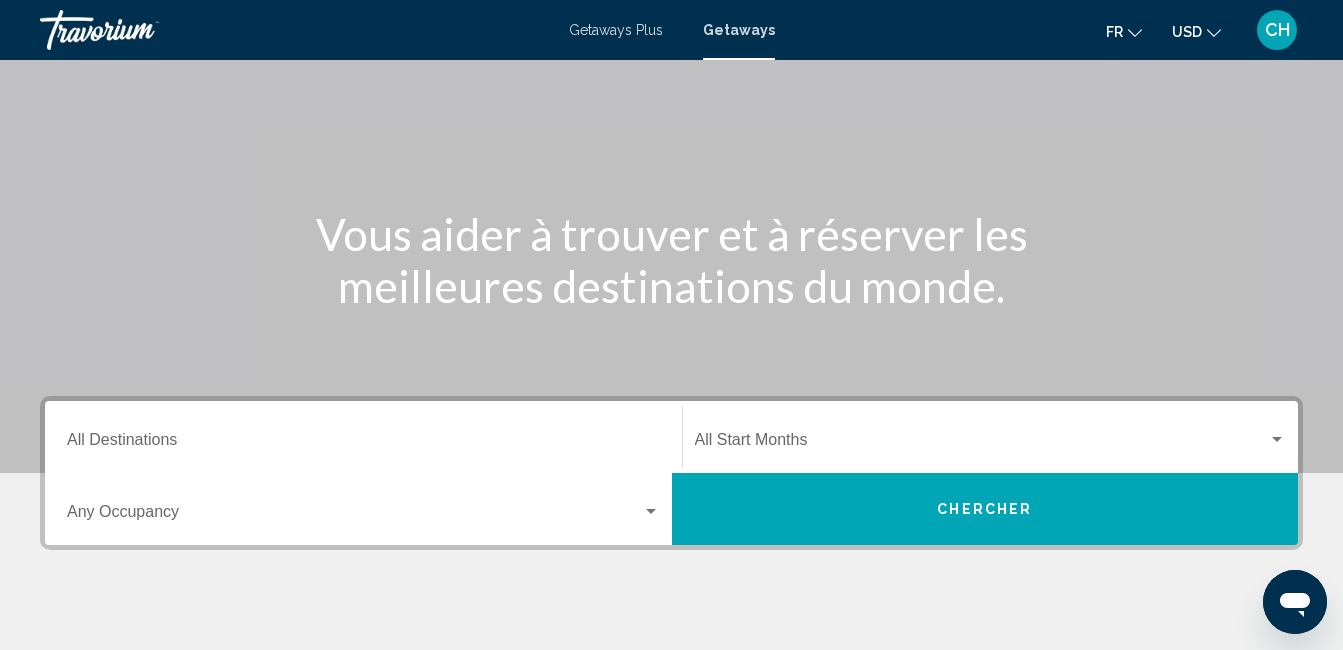 click on "Destination All Destinations" at bounding box center (363, 437) 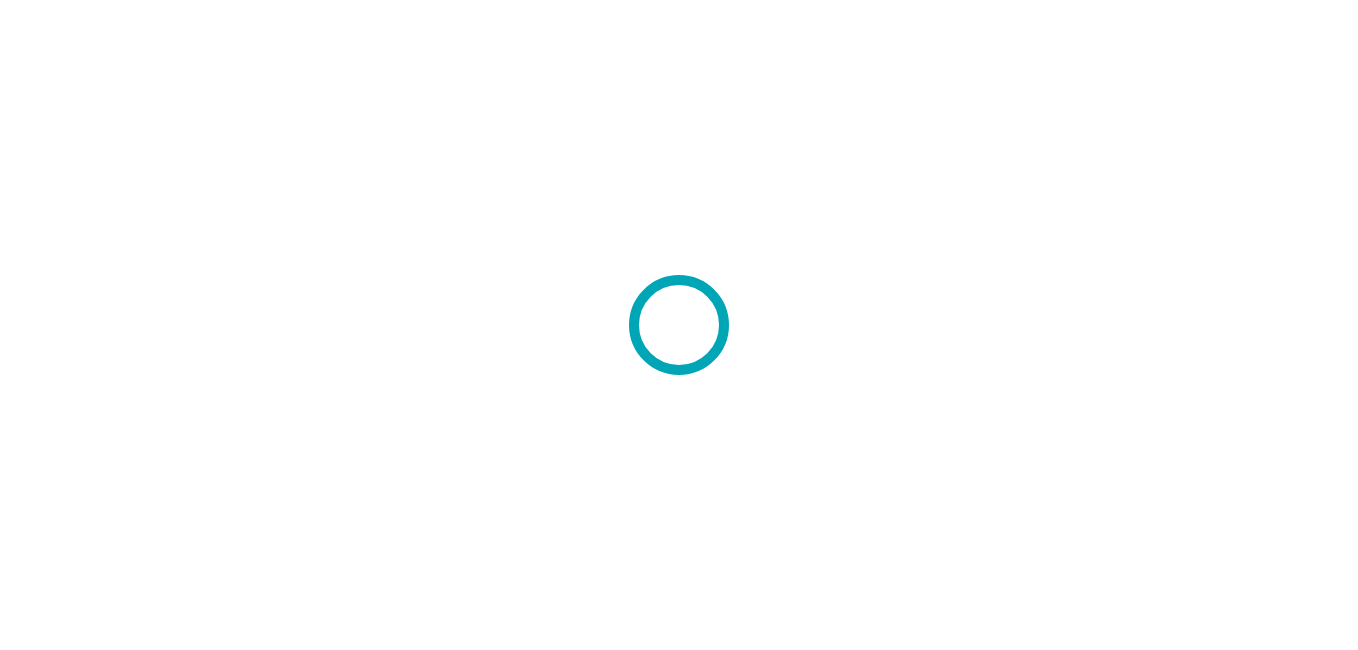 scroll, scrollTop: 0, scrollLeft: 0, axis: both 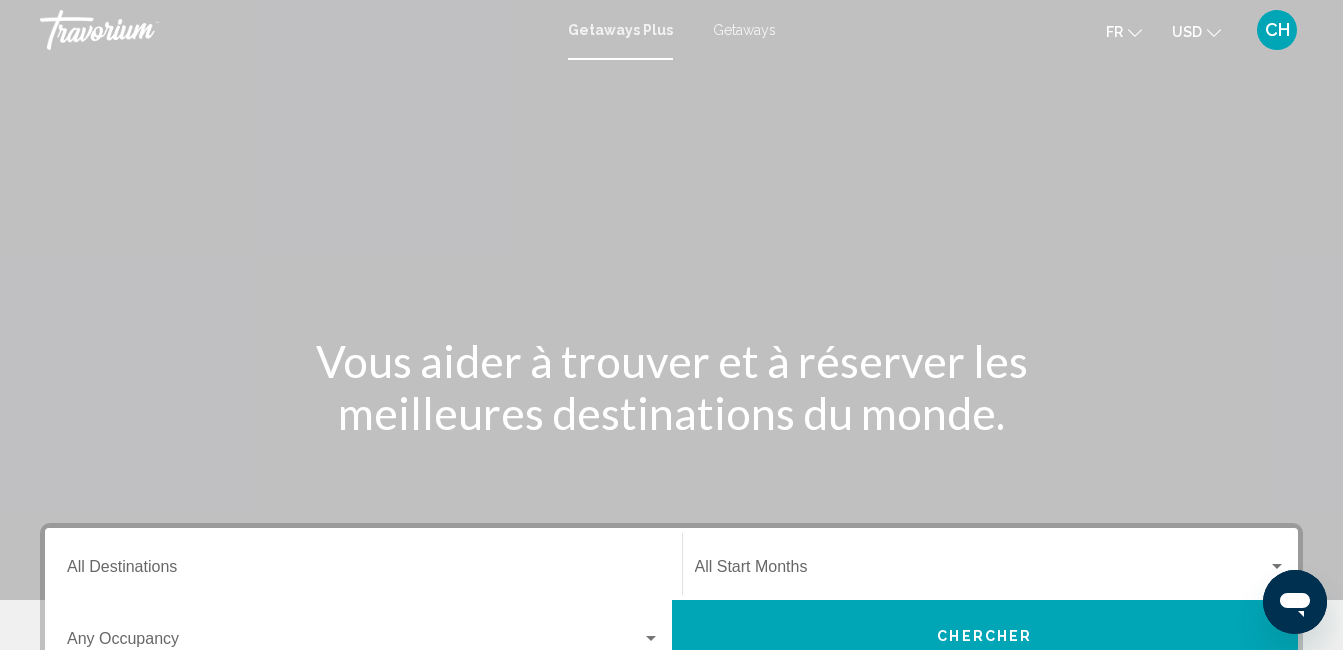 click on "Getaways" at bounding box center [744, 30] 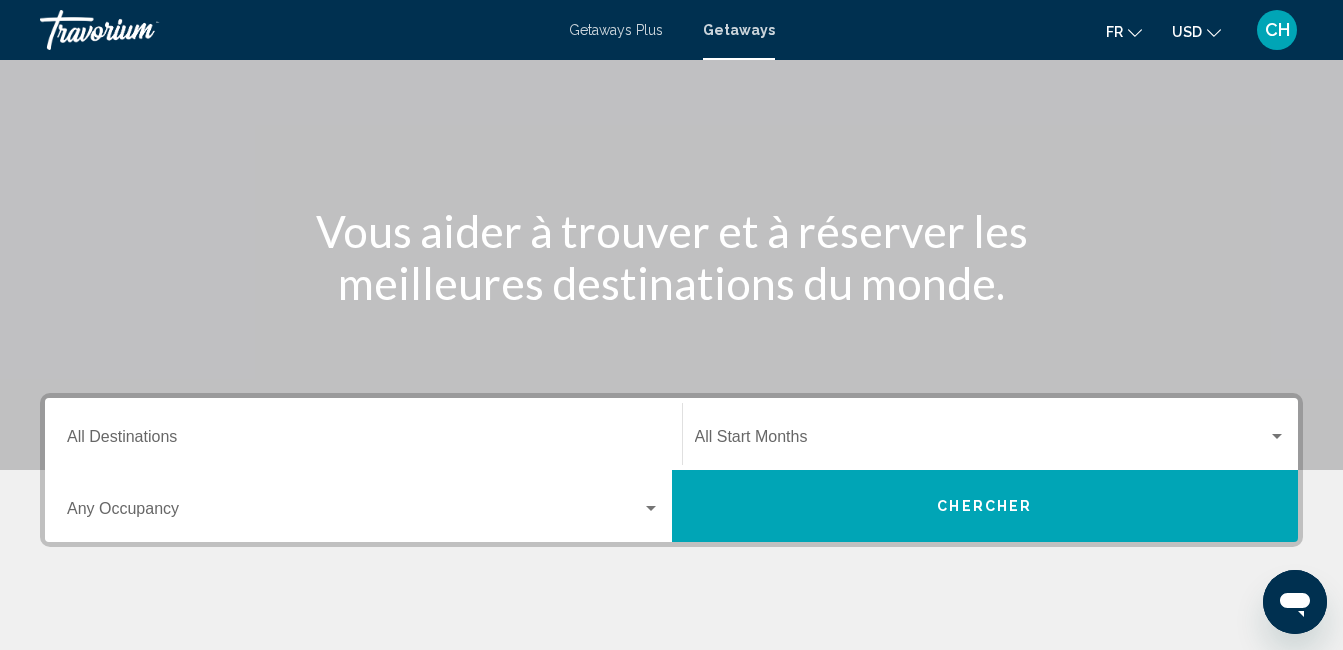 scroll, scrollTop: 136, scrollLeft: 0, axis: vertical 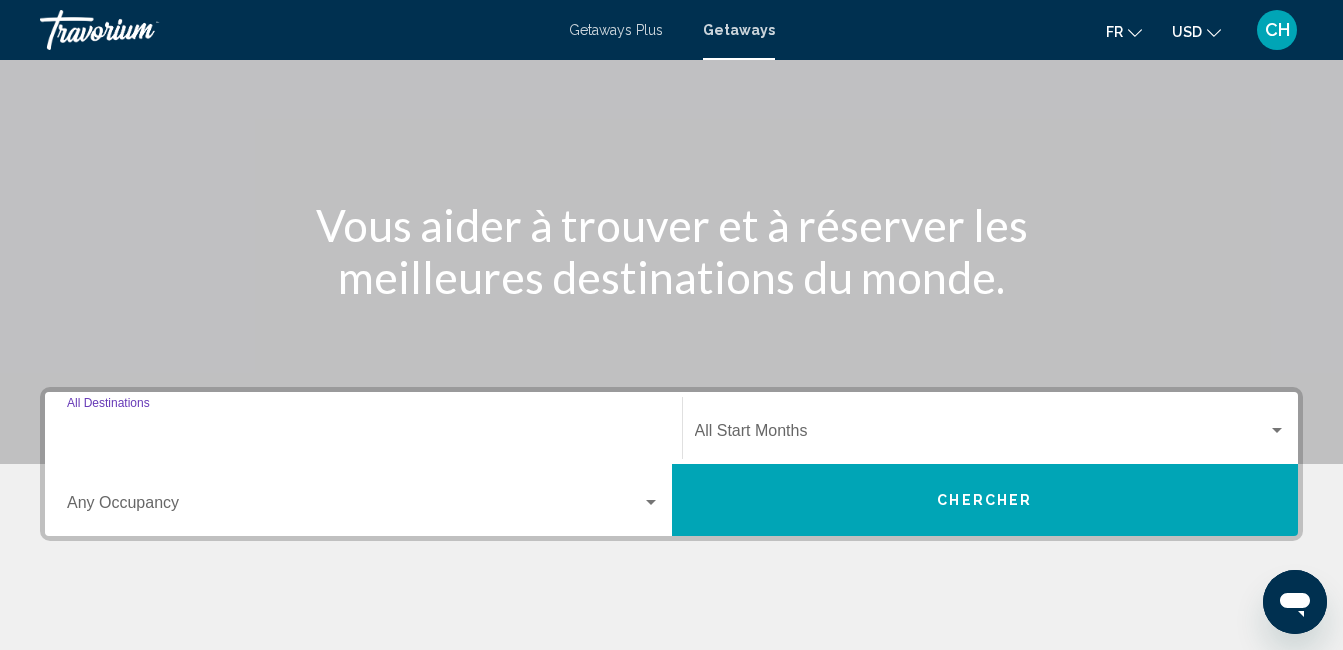 click on "Destination All Destinations" at bounding box center [363, 435] 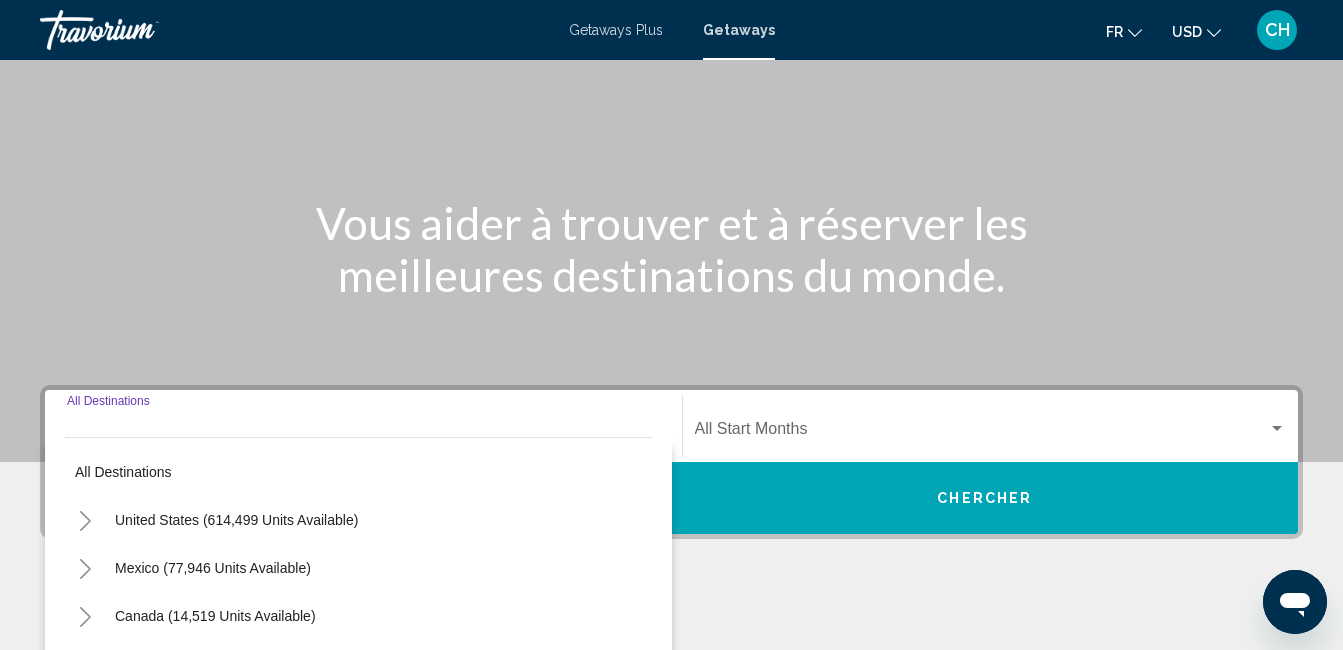 scroll, scrollTop: 458, scrollLeft: 0, axis: vertical 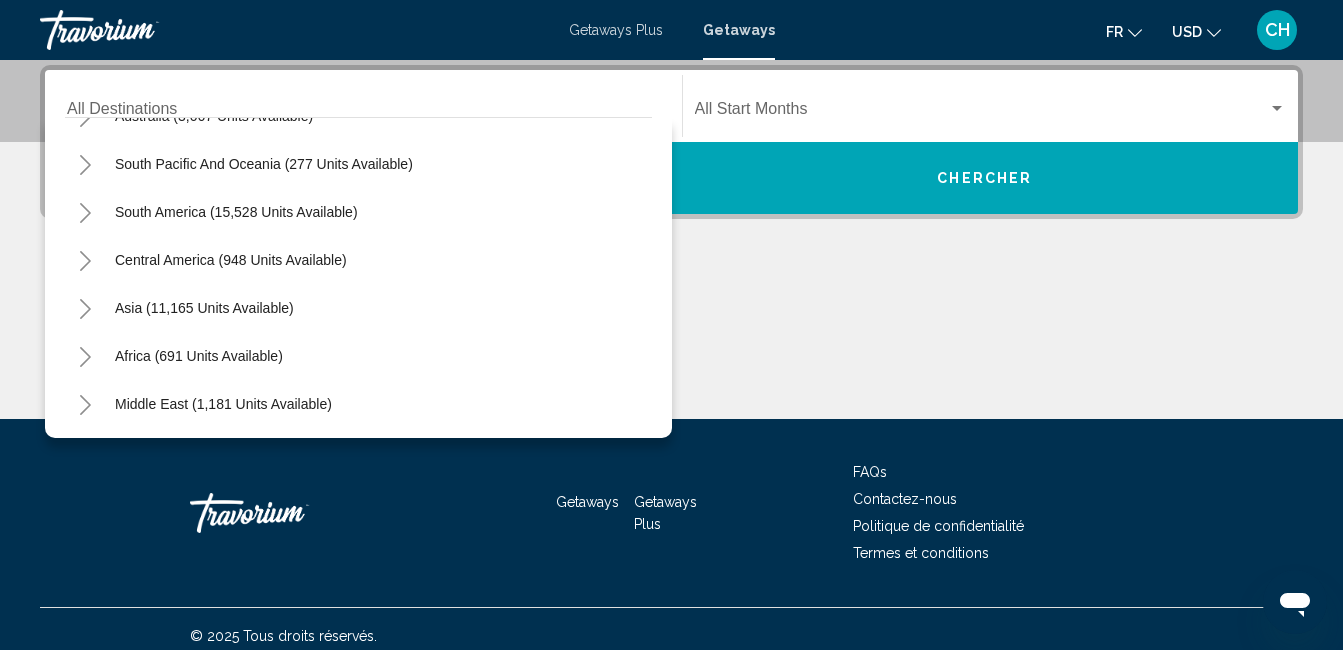 click 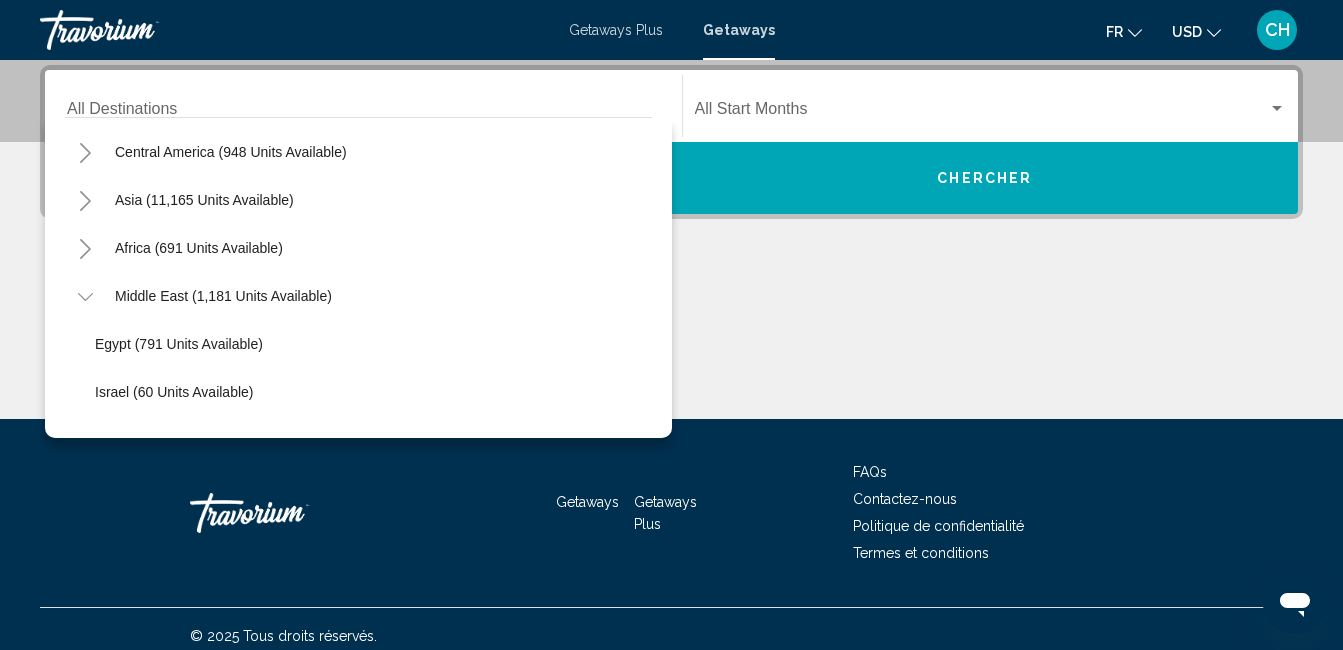 scroll, scrollTop: 434, scrollLeft: 0, axis: vertical 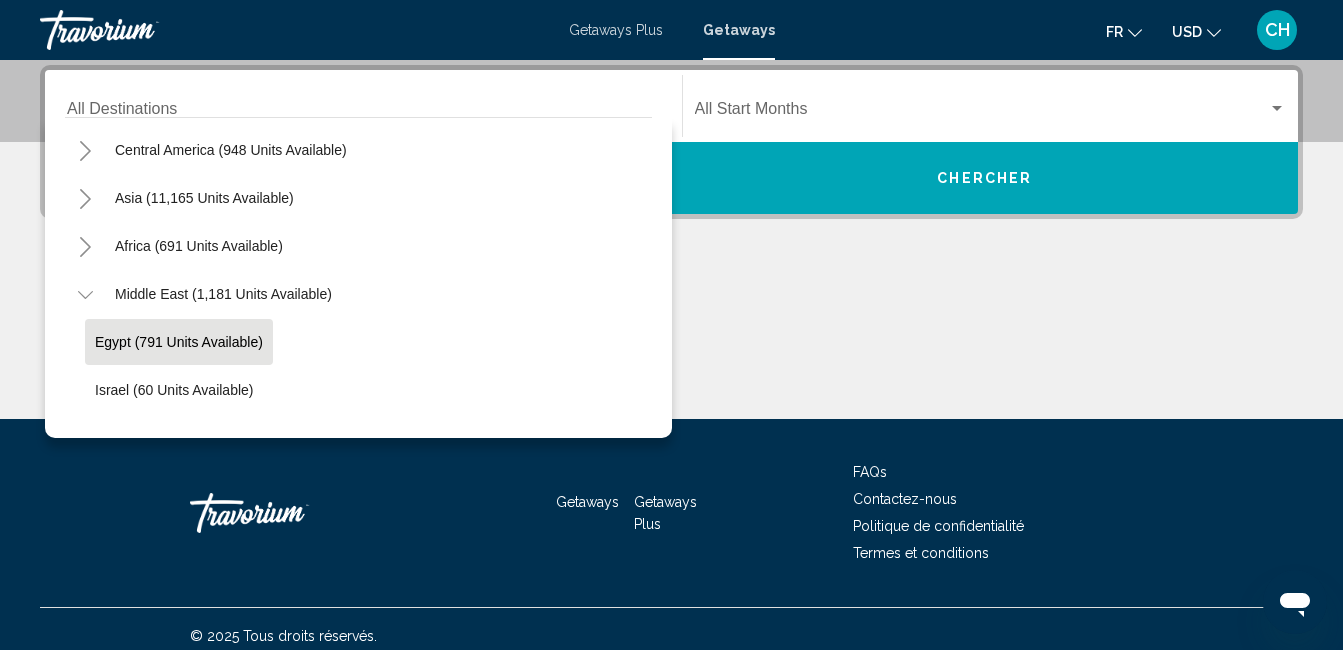 click on "Egypt (791 units available)" 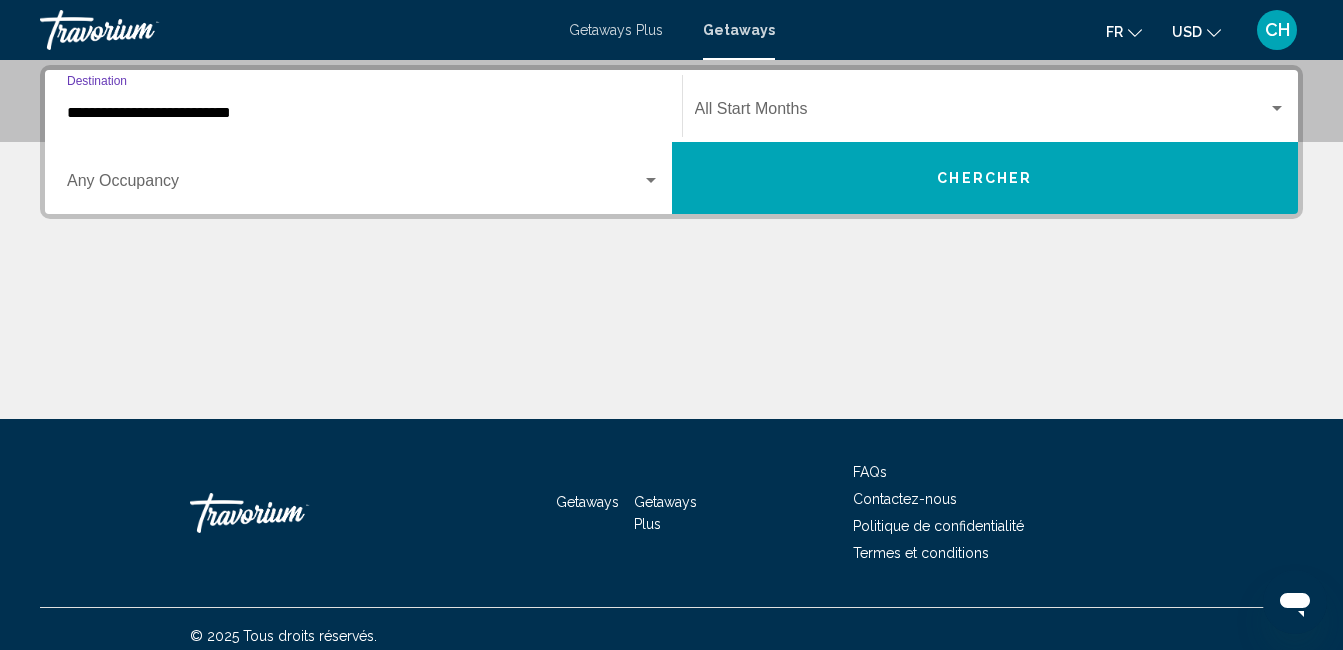 click at bounding box center (982, 113) 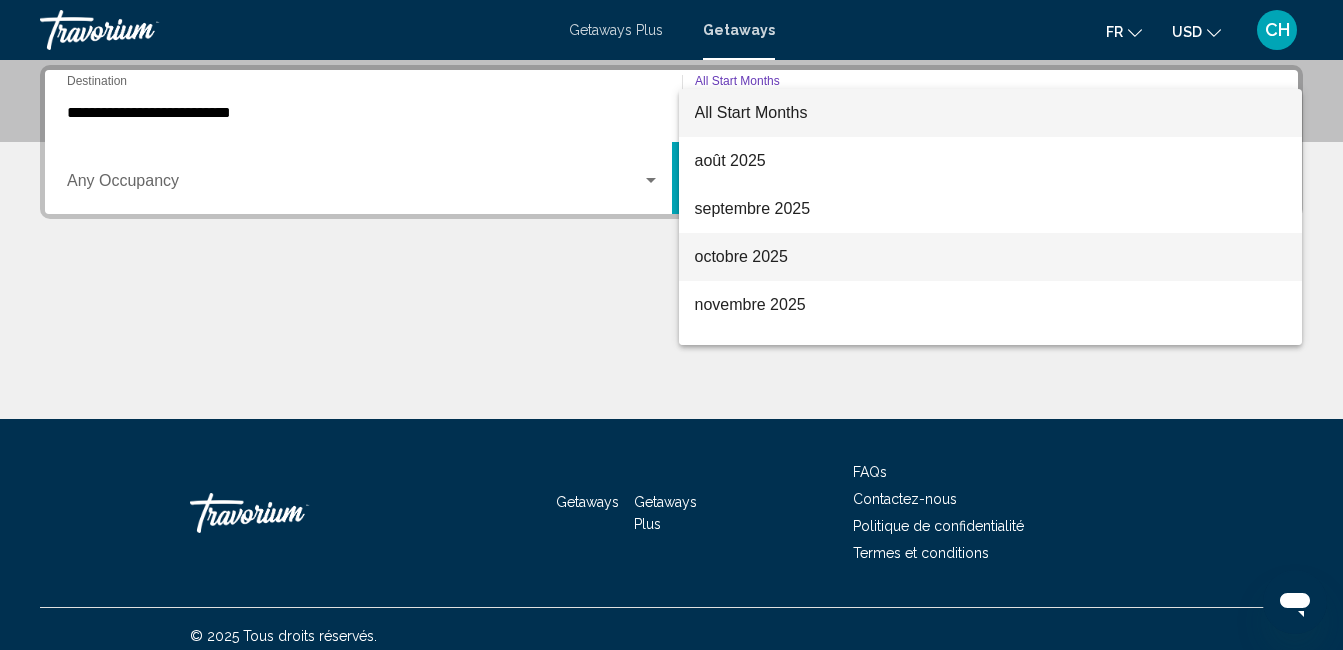 click on "octobre 2025" at bounding box center [991, 257] 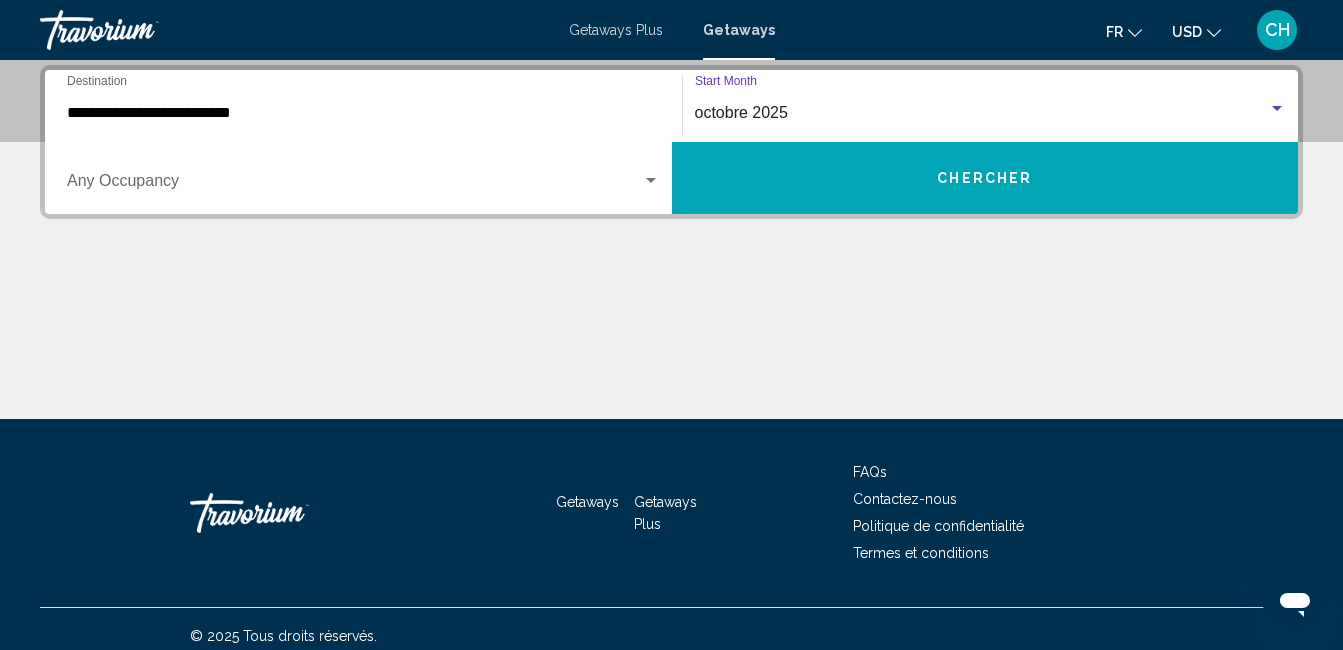 click on "Chercher" at bounding box center (984, 179) 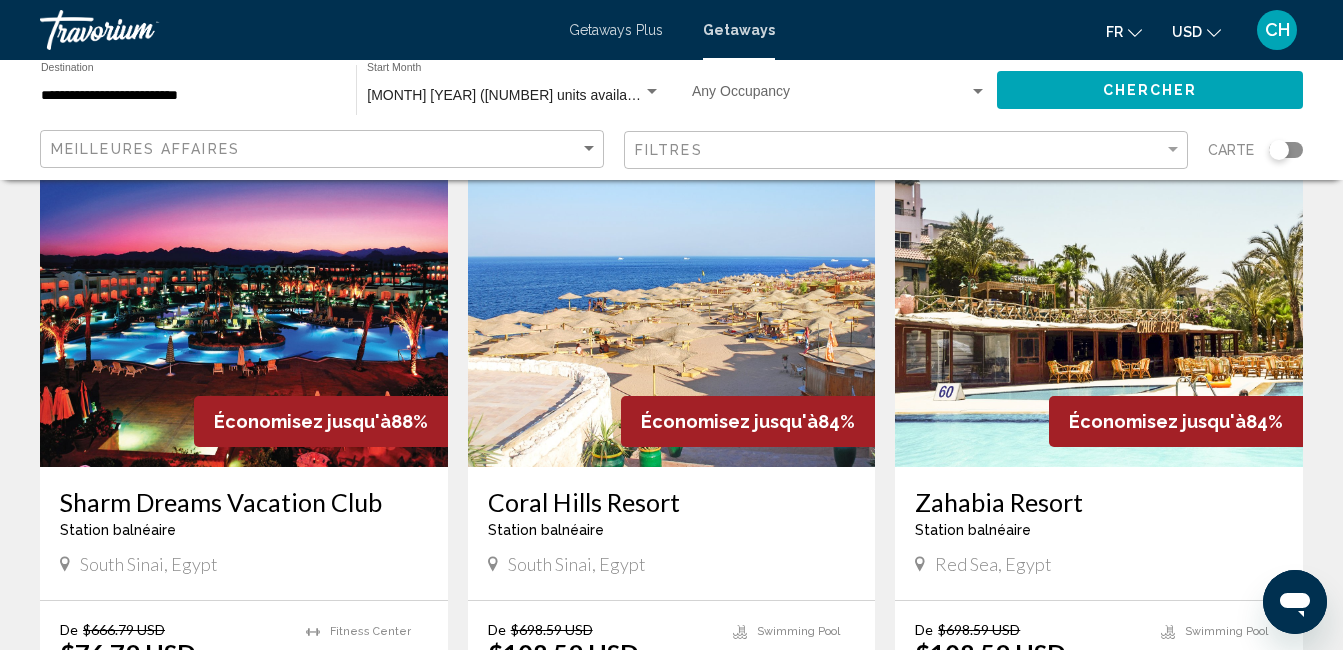scroll, scrollTop: 160, scrollLeft: 0, axis: vertical 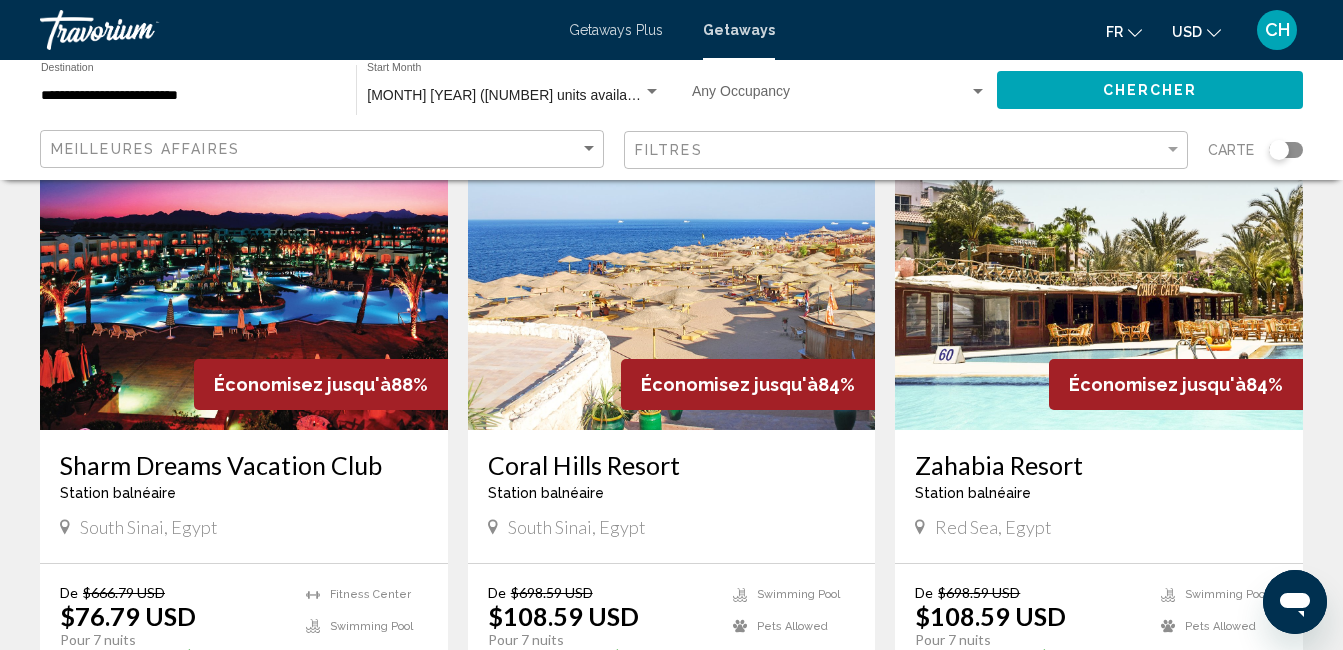 click 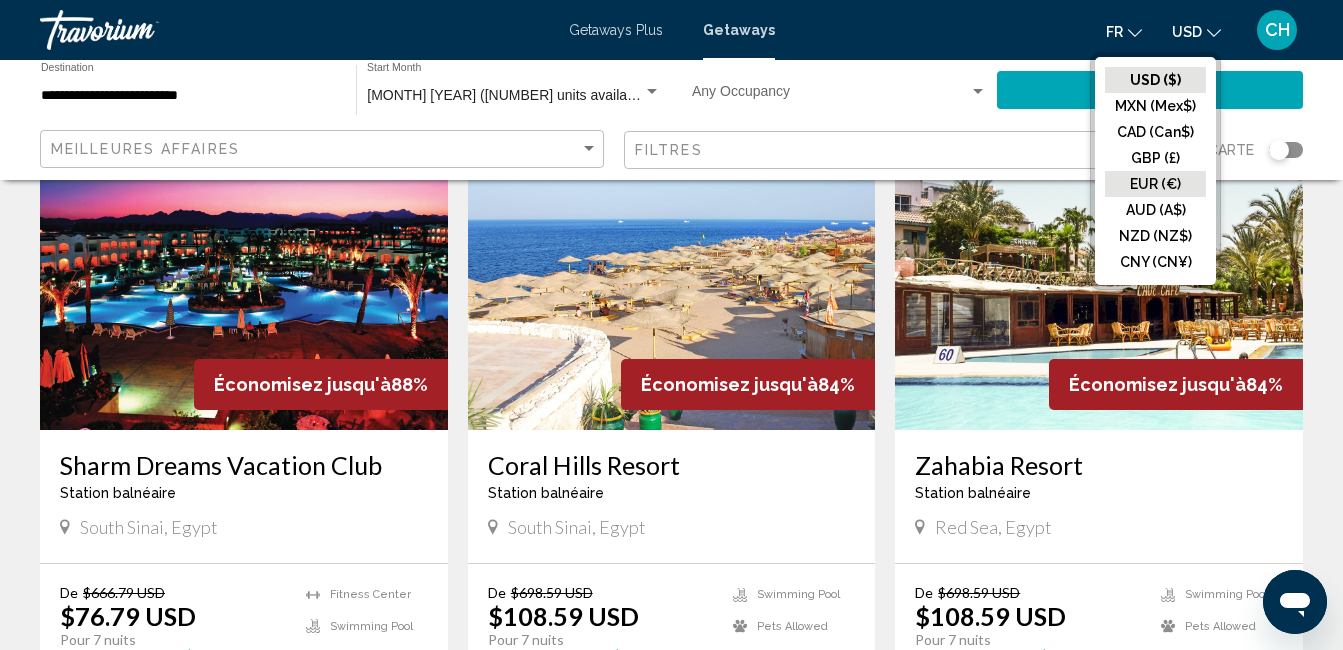click on "EUR (€)" 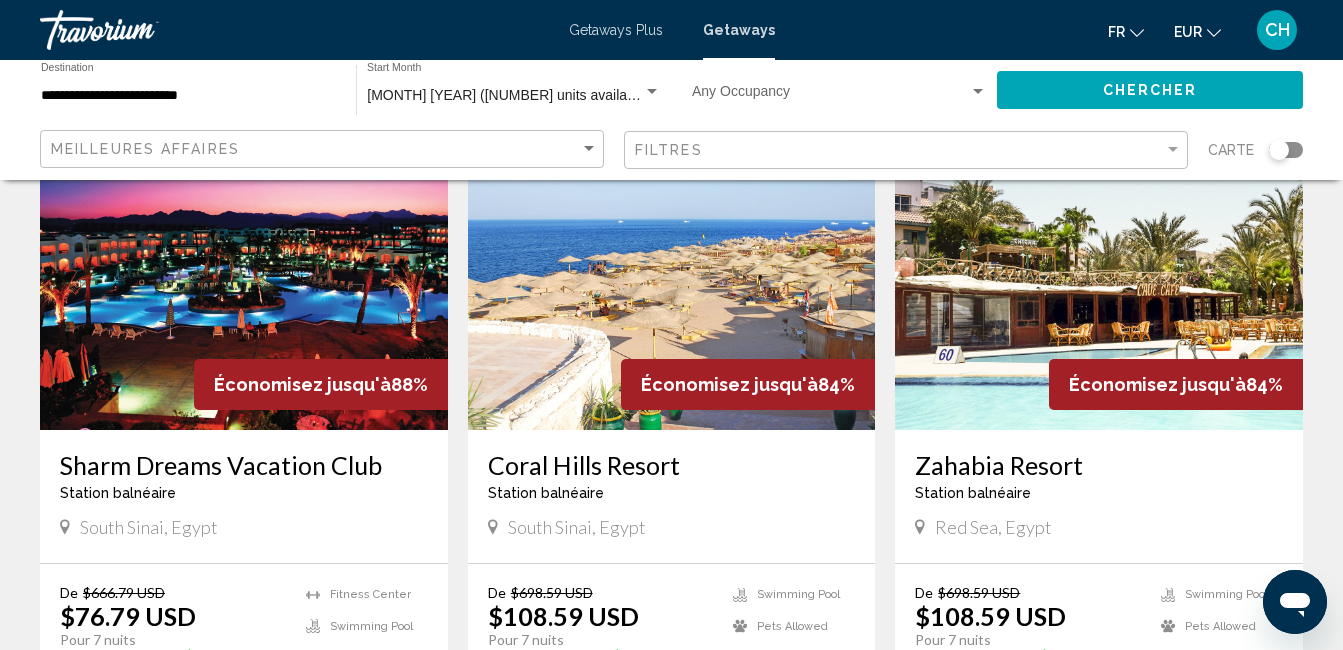click on "fr
English Español Français Italiano Português русский" 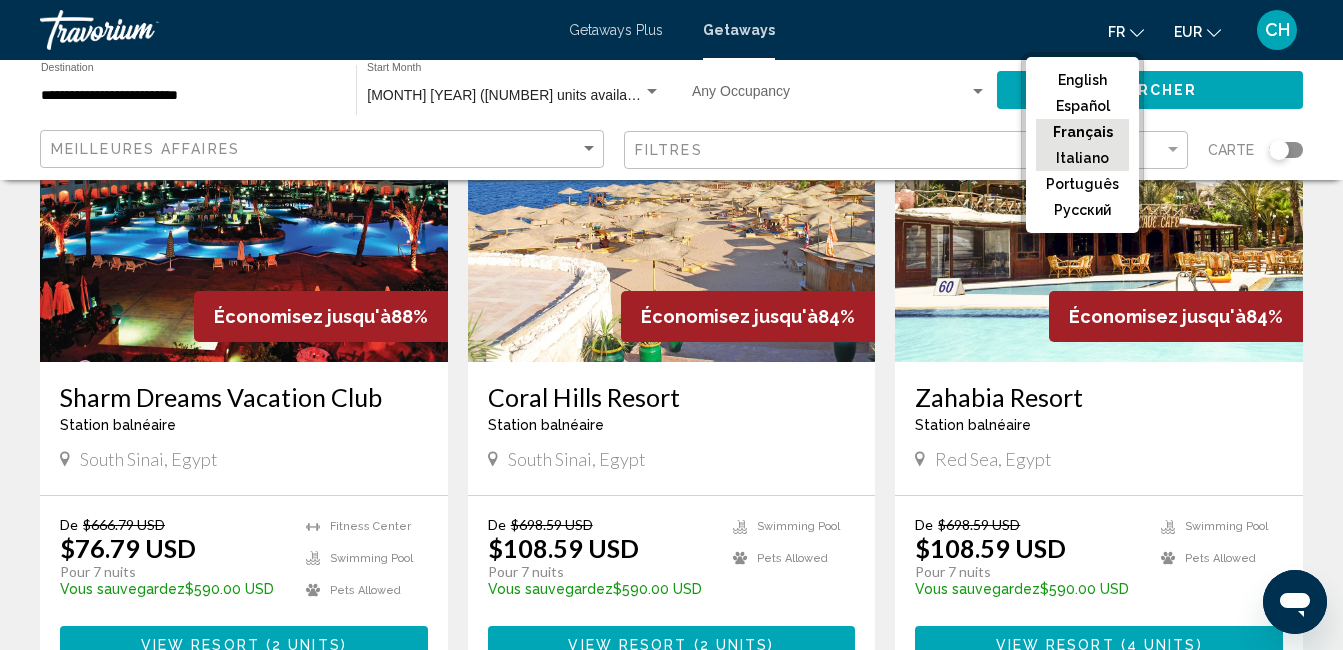 scroll, scrollTop: 235, scrollLeft: 0, axis: vertical 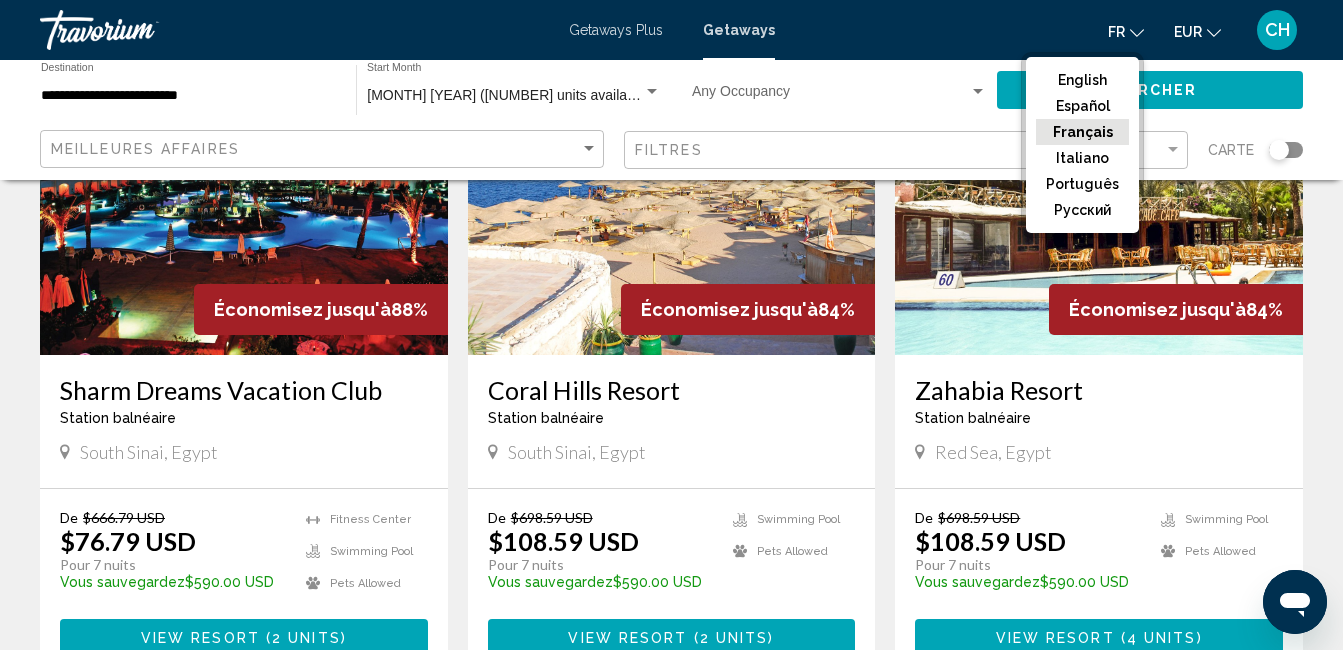 click on "Français" 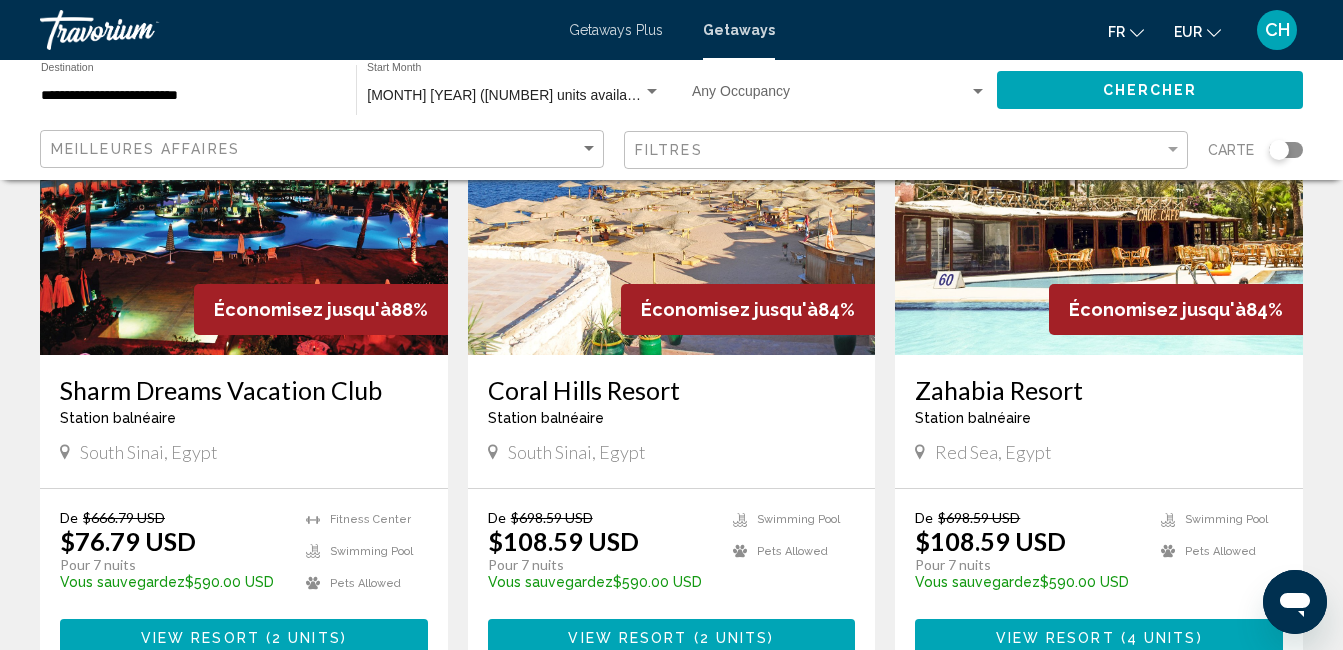 click 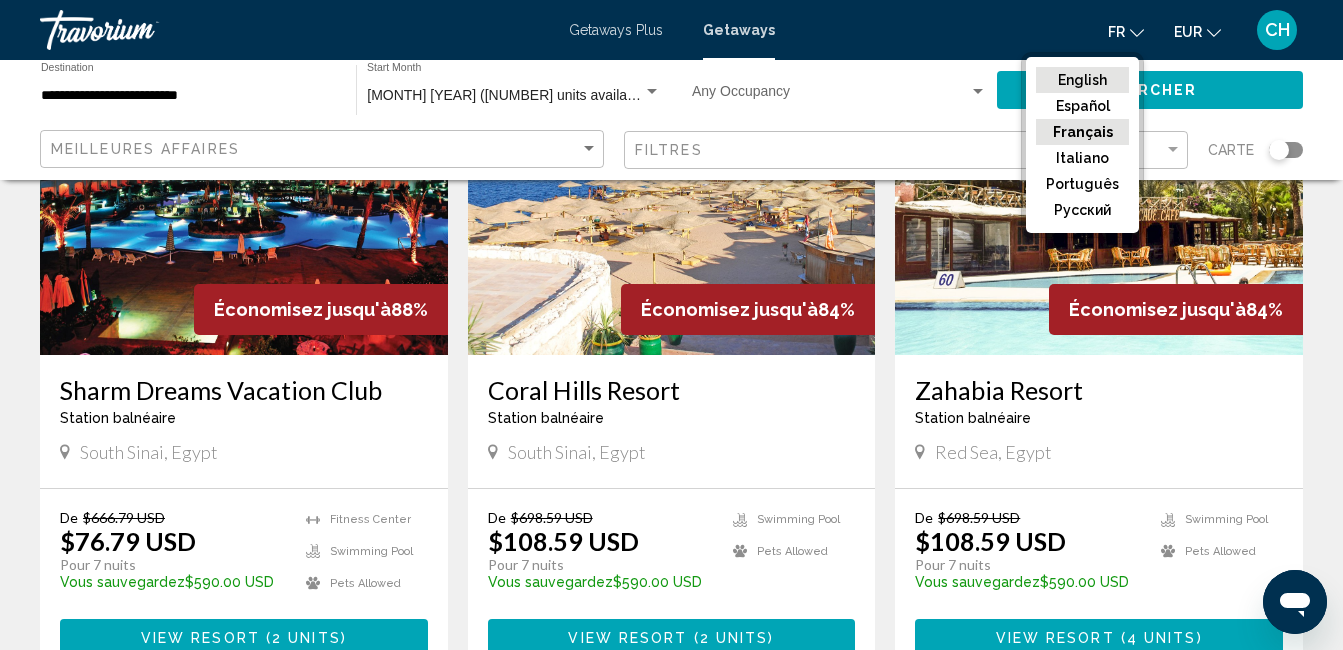click on "English" 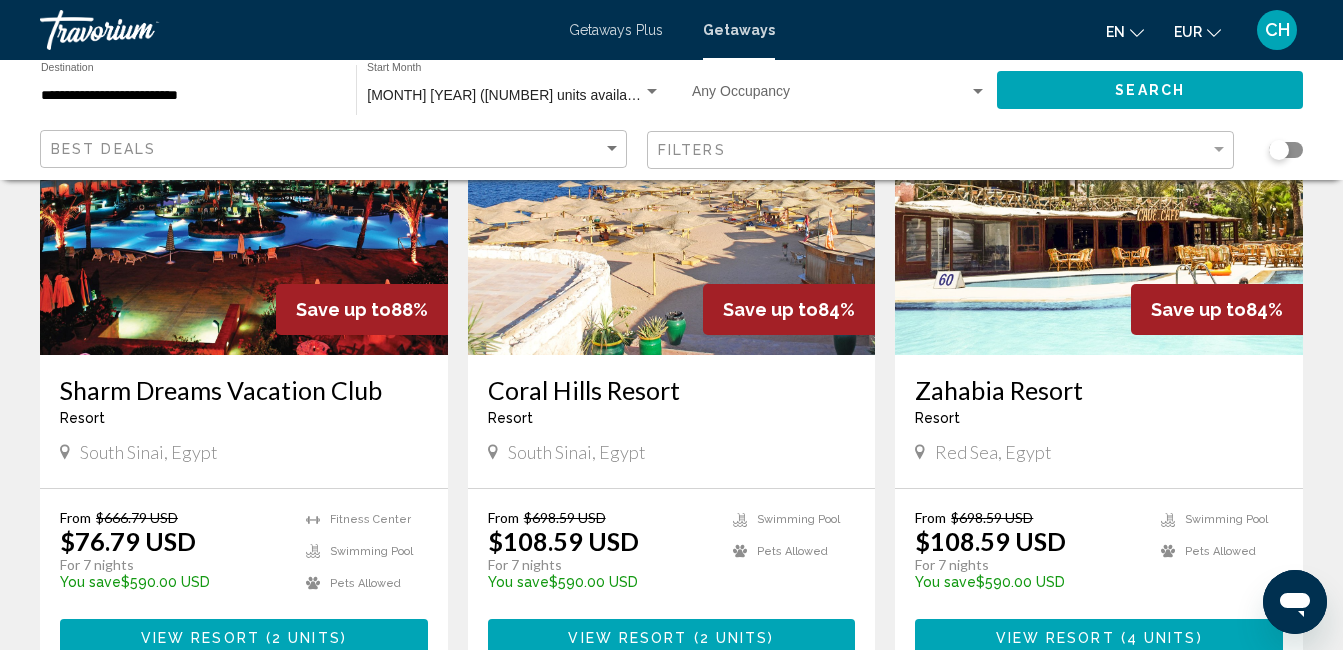 click 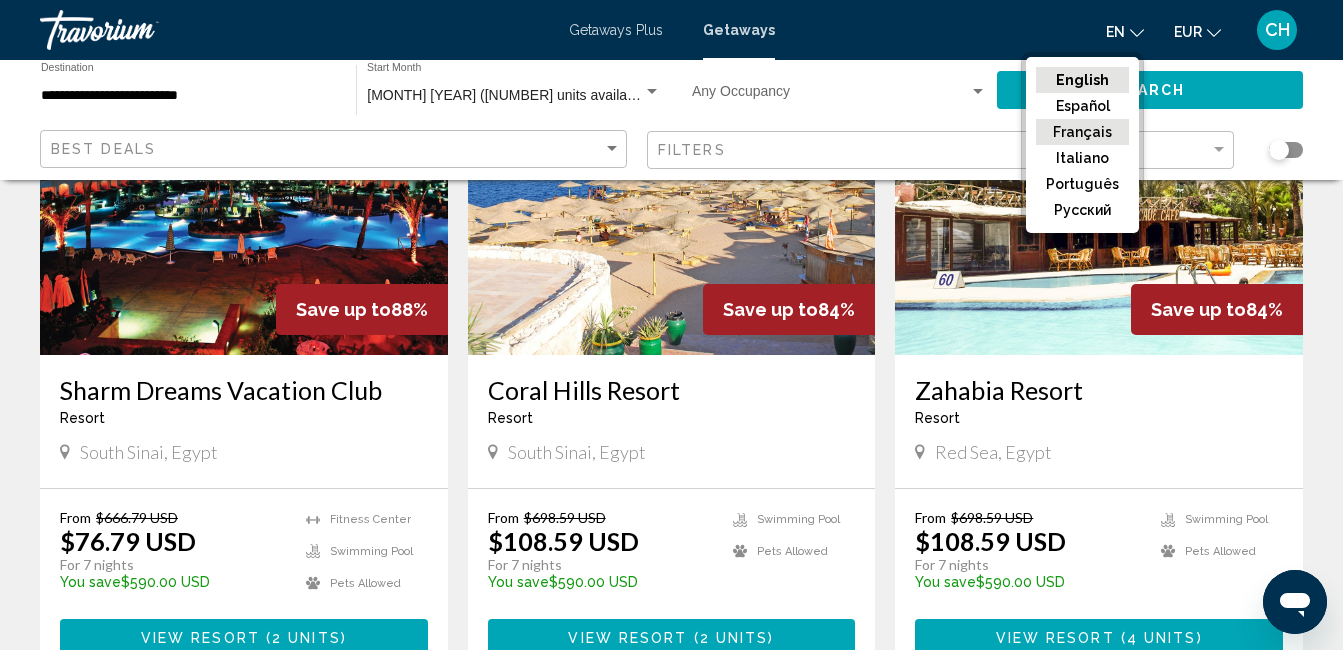 click on "Français" 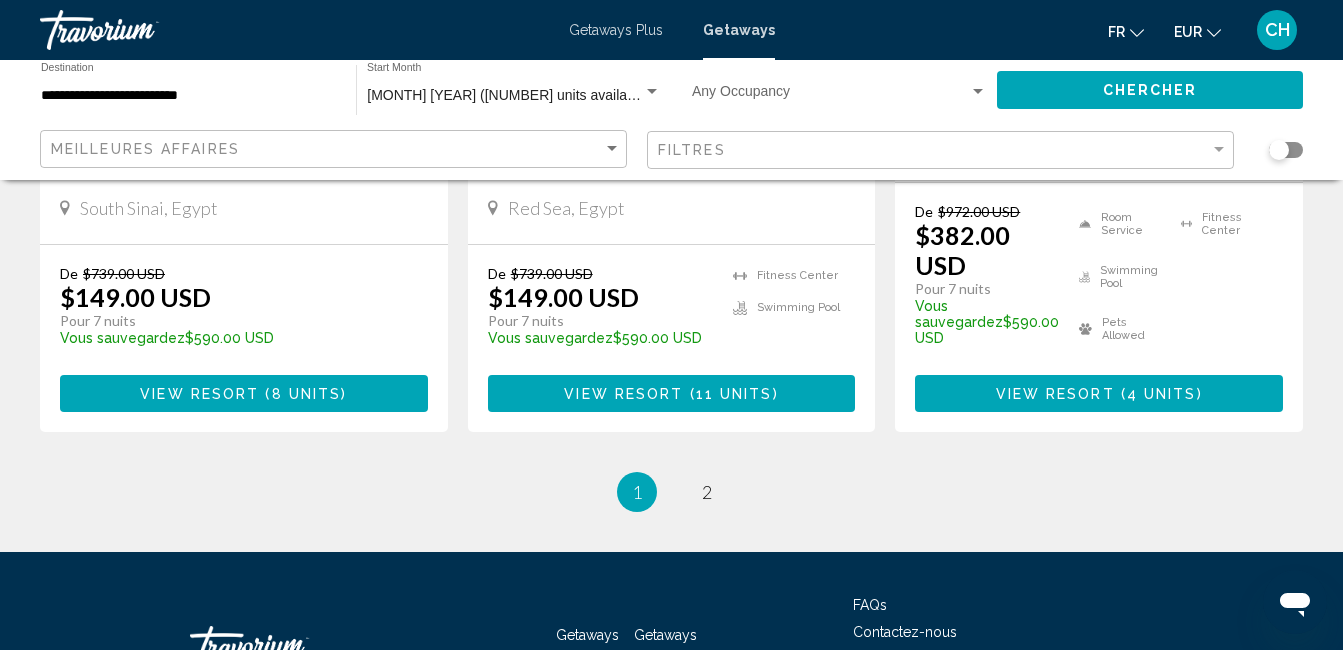 scroll, scrollTop: 2762, scrollLeft: 0, axis: vertical 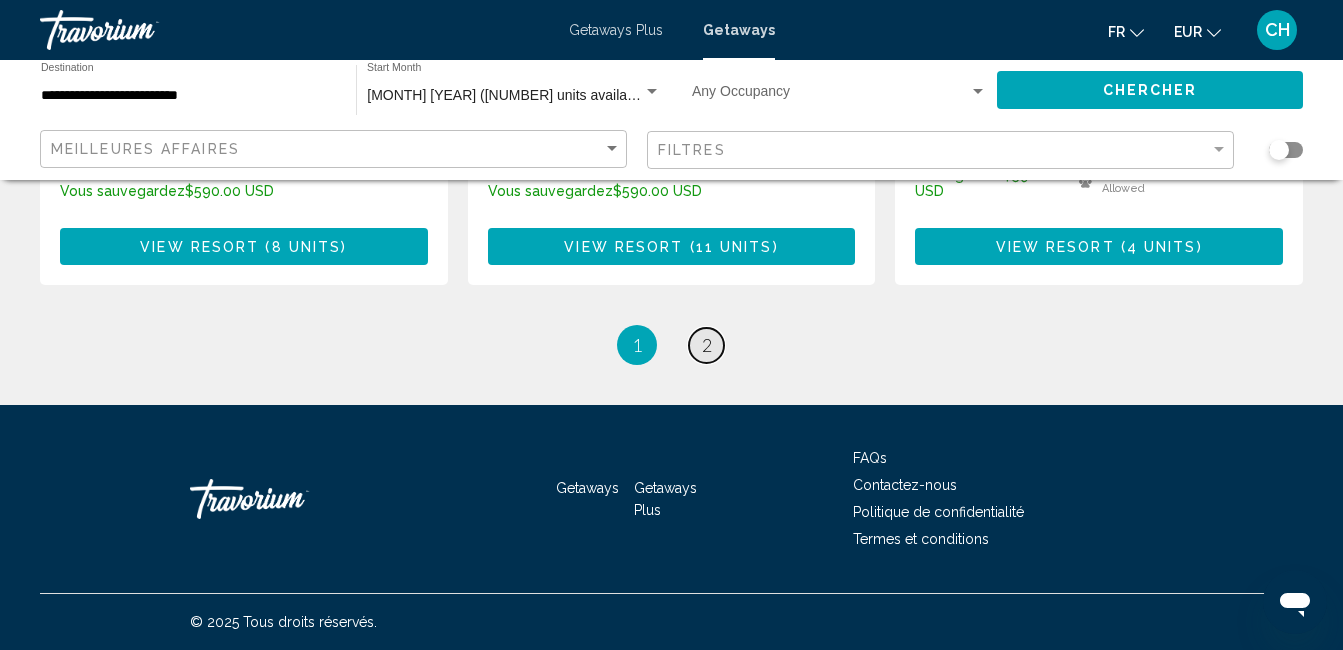 click on "2" at bounding box center (707, 345) 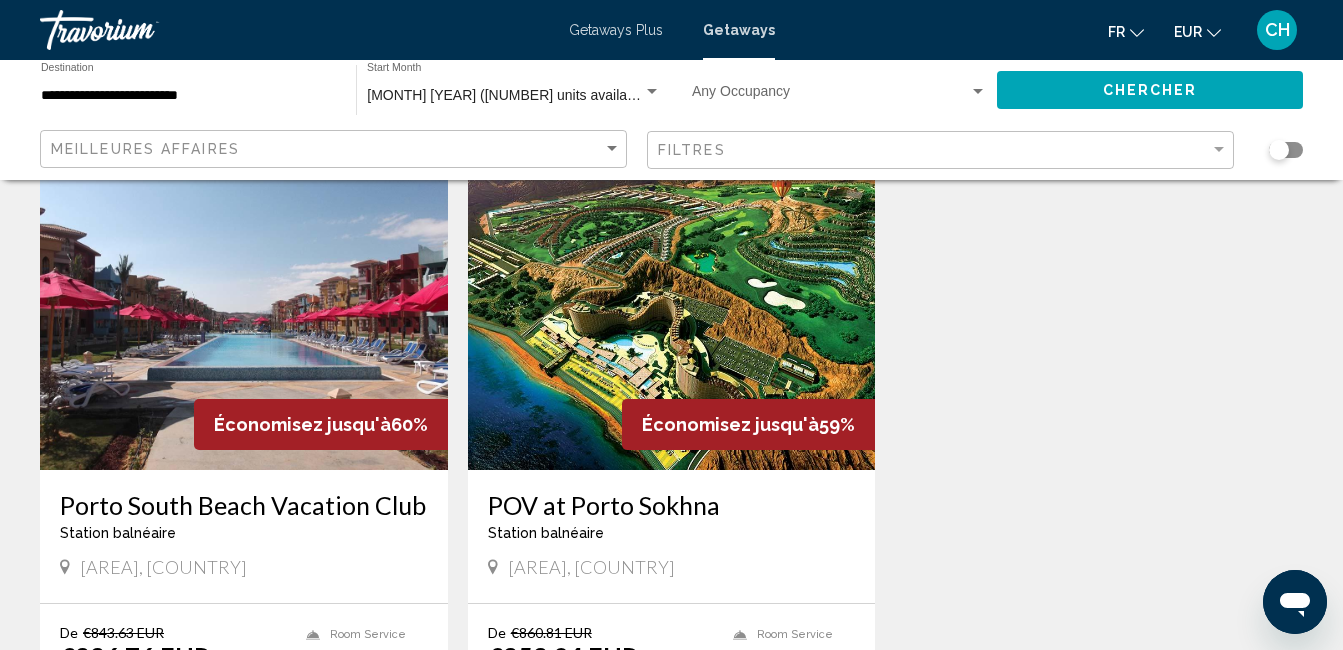 scroll, scrollTop: 160, scrollLeft: 0, axis: vertical 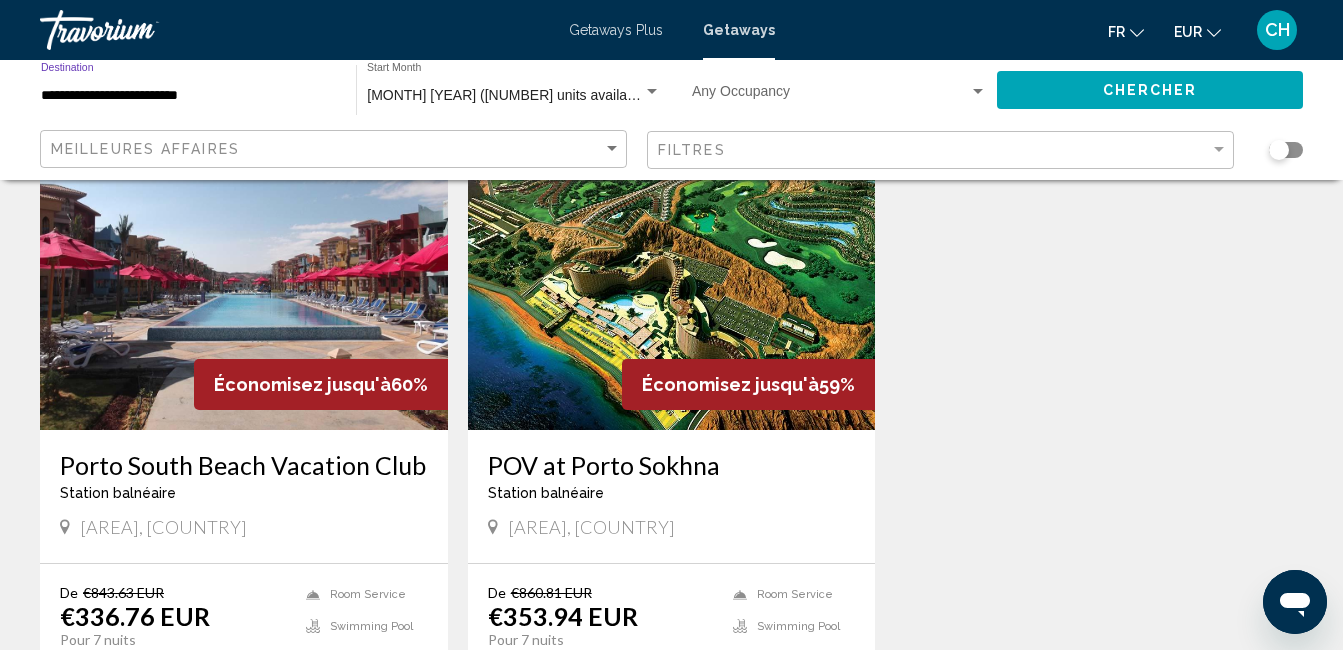 click on "**********" at bounding box center [188, 96] 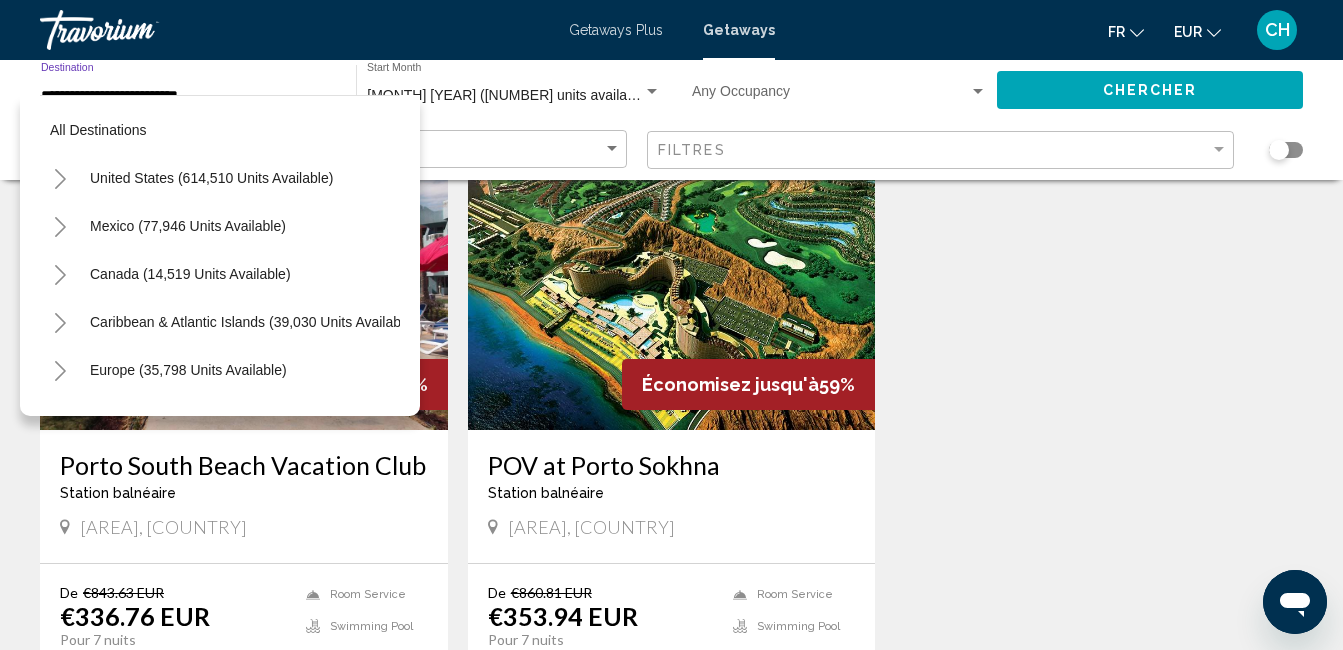 scroll, scrollTop: 511, scrollLeft: 0, axis: vertical 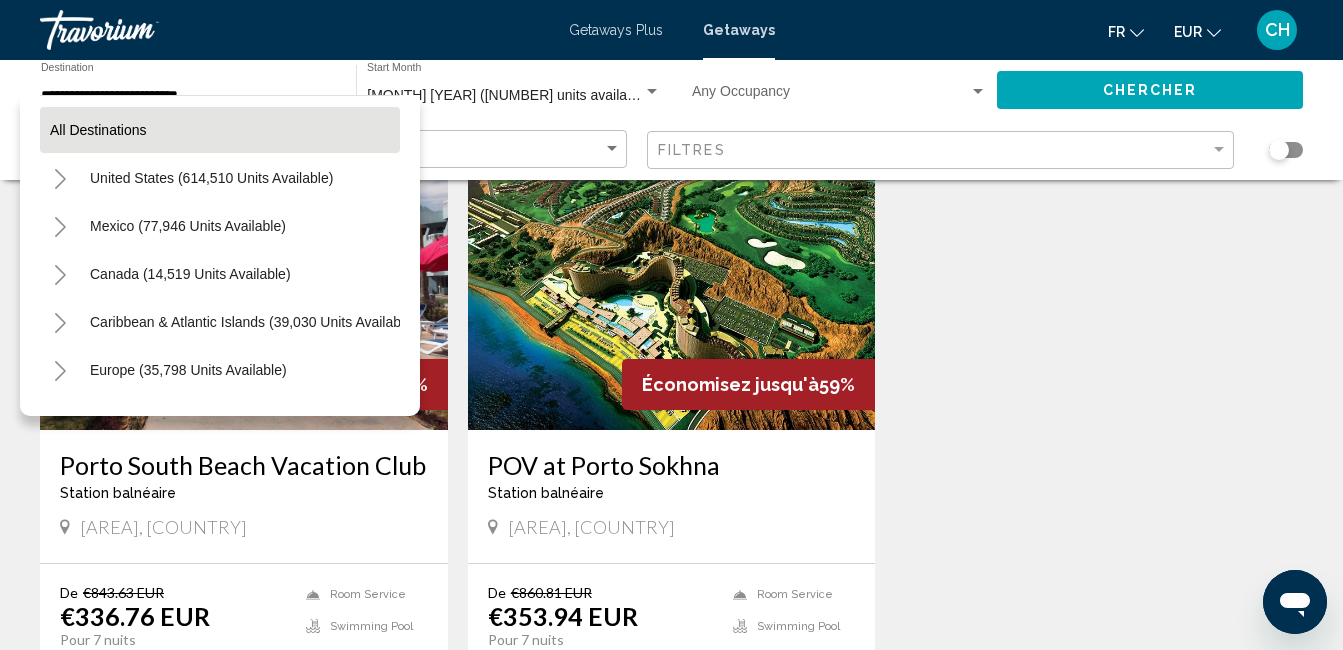 click on "All destinations" at bounding box center (220, 130) 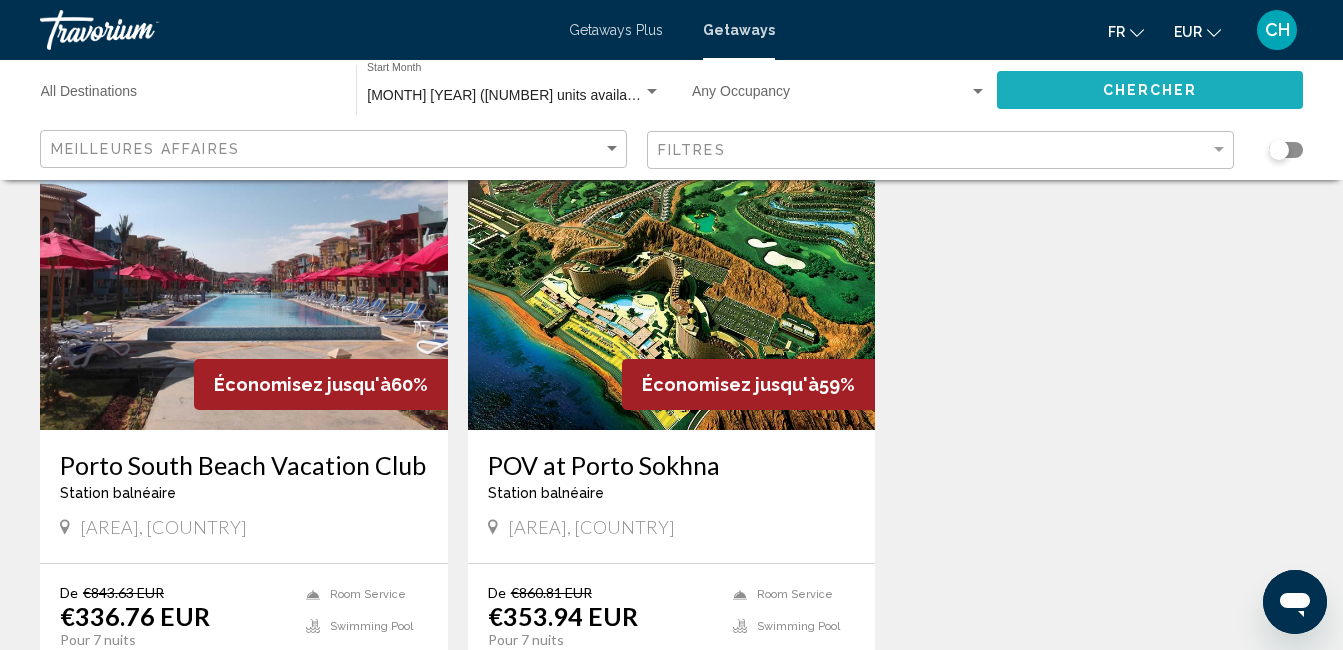click on "Chercher" 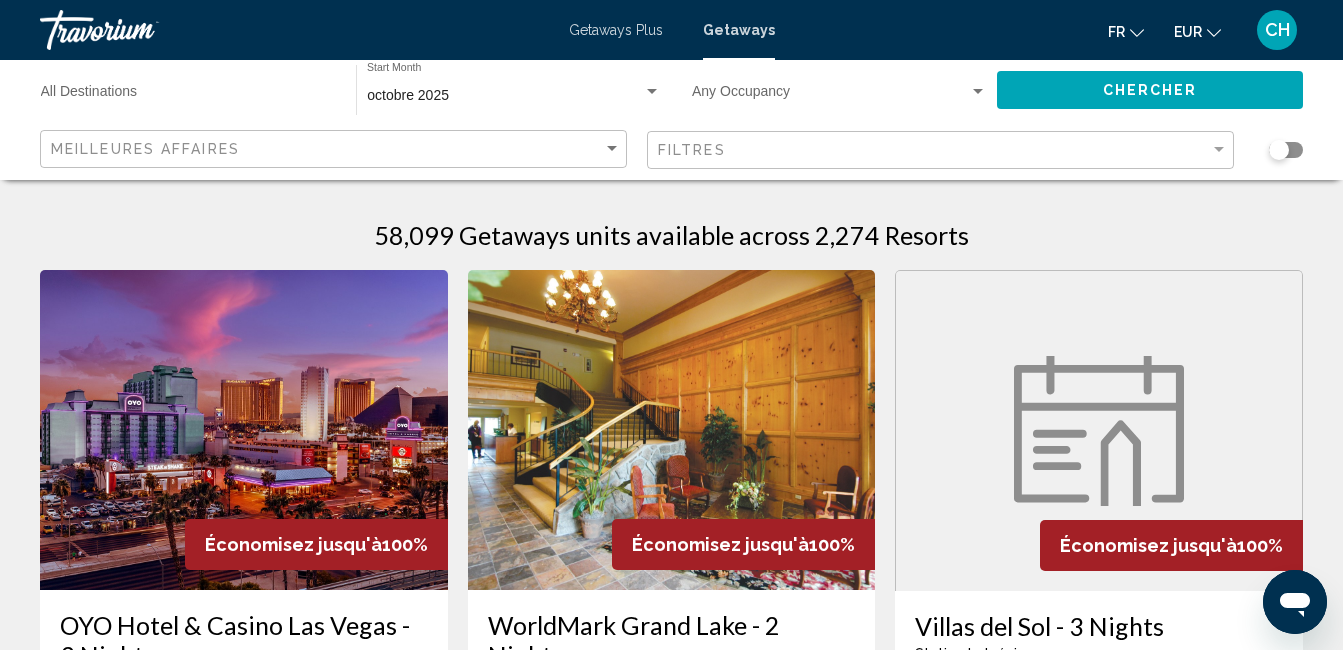 type 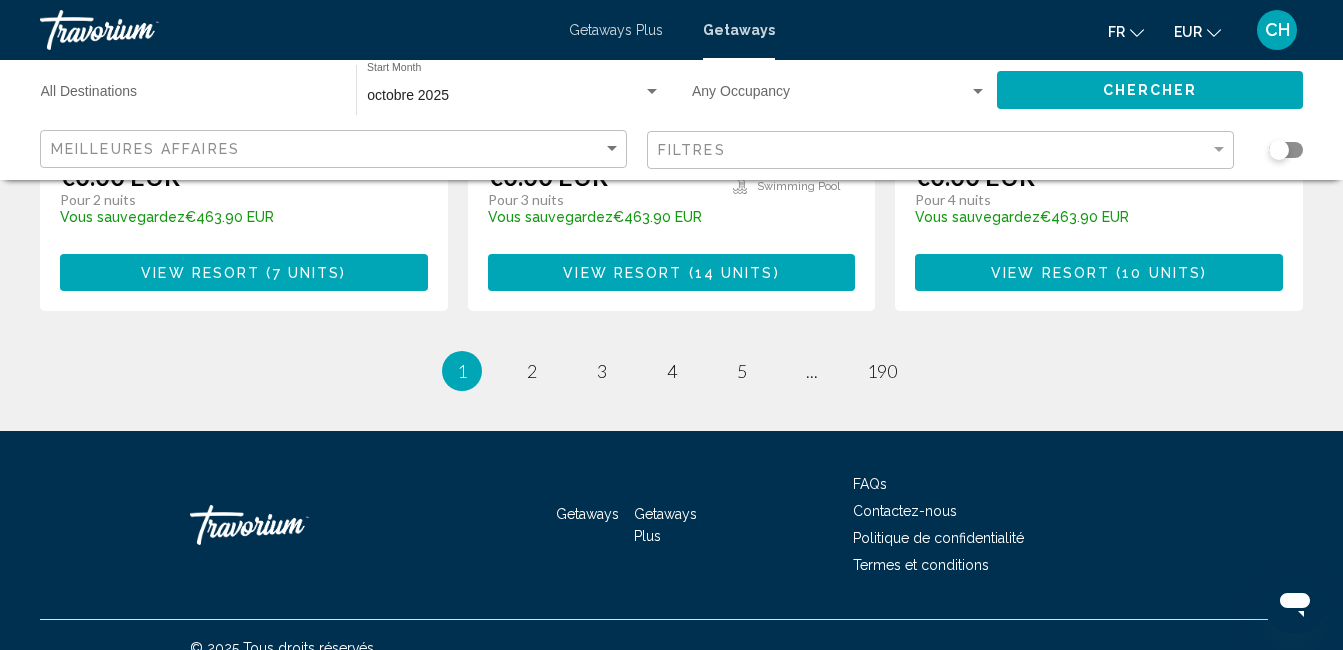 scroll, scrollTop: 2791, scrollLeft: 0, axis: vertical 